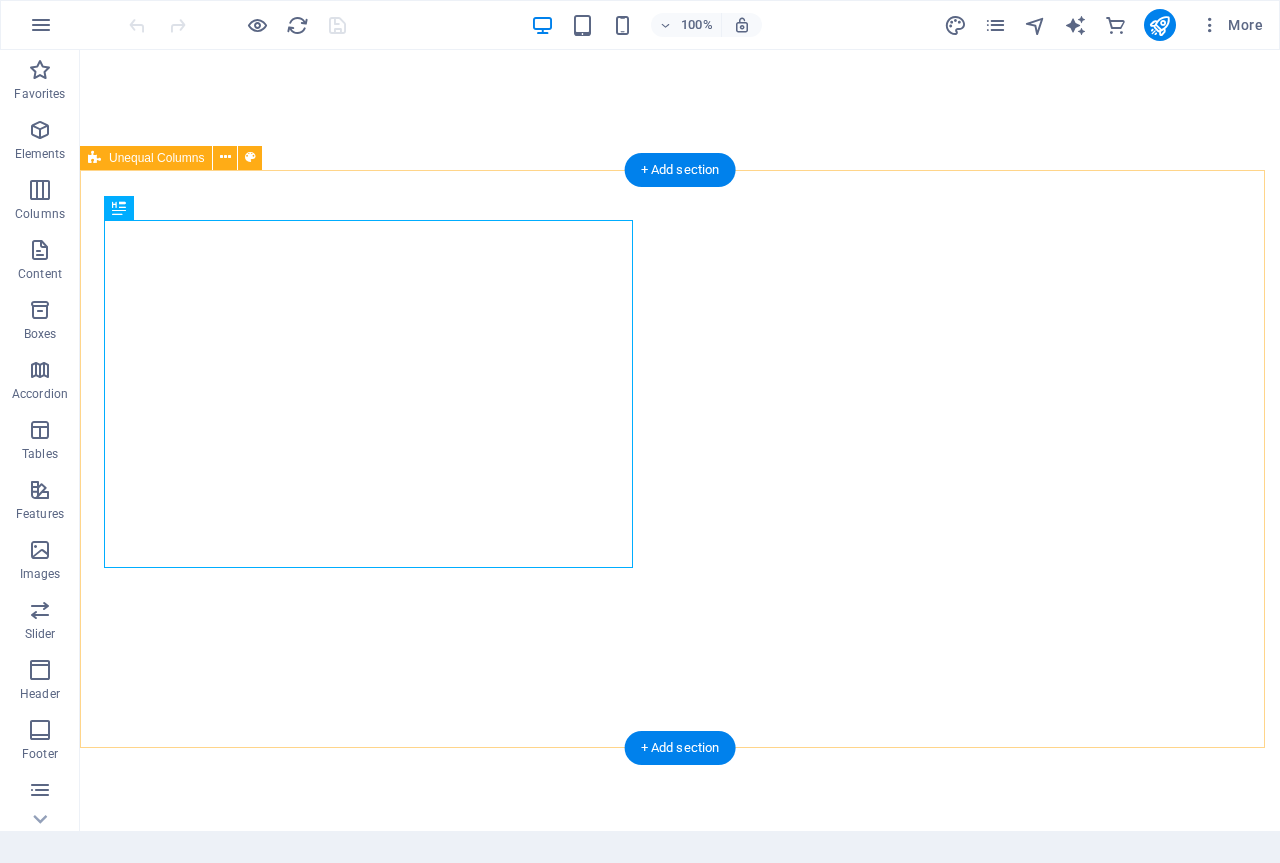 scroll, scrollTop: 0, scrollLeft: 0, axis: both 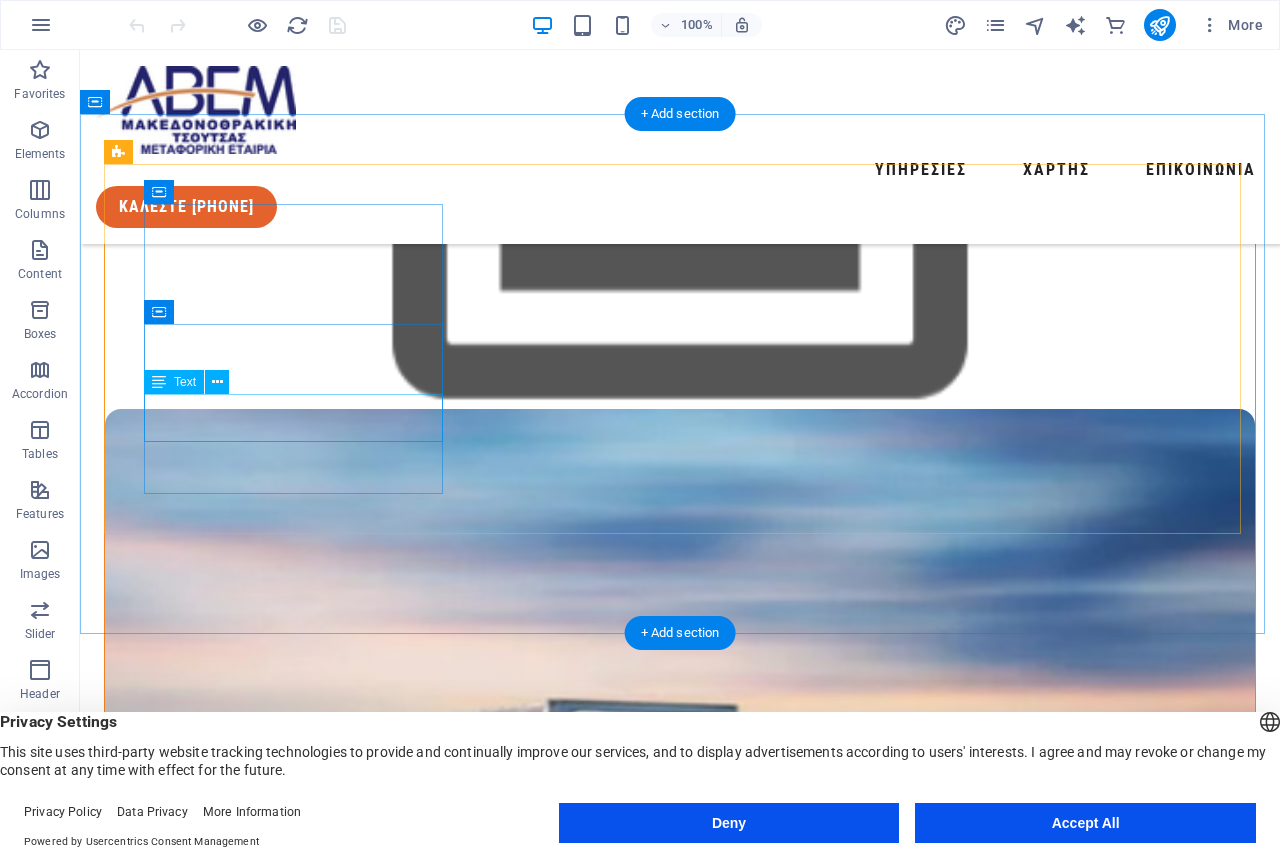 click on "ΙΔ. ΟΔΟΣ ΕΛΠΕ, [CITY] [REGION], [POSTAL_CODE]" at bounding box center (296, 1730) 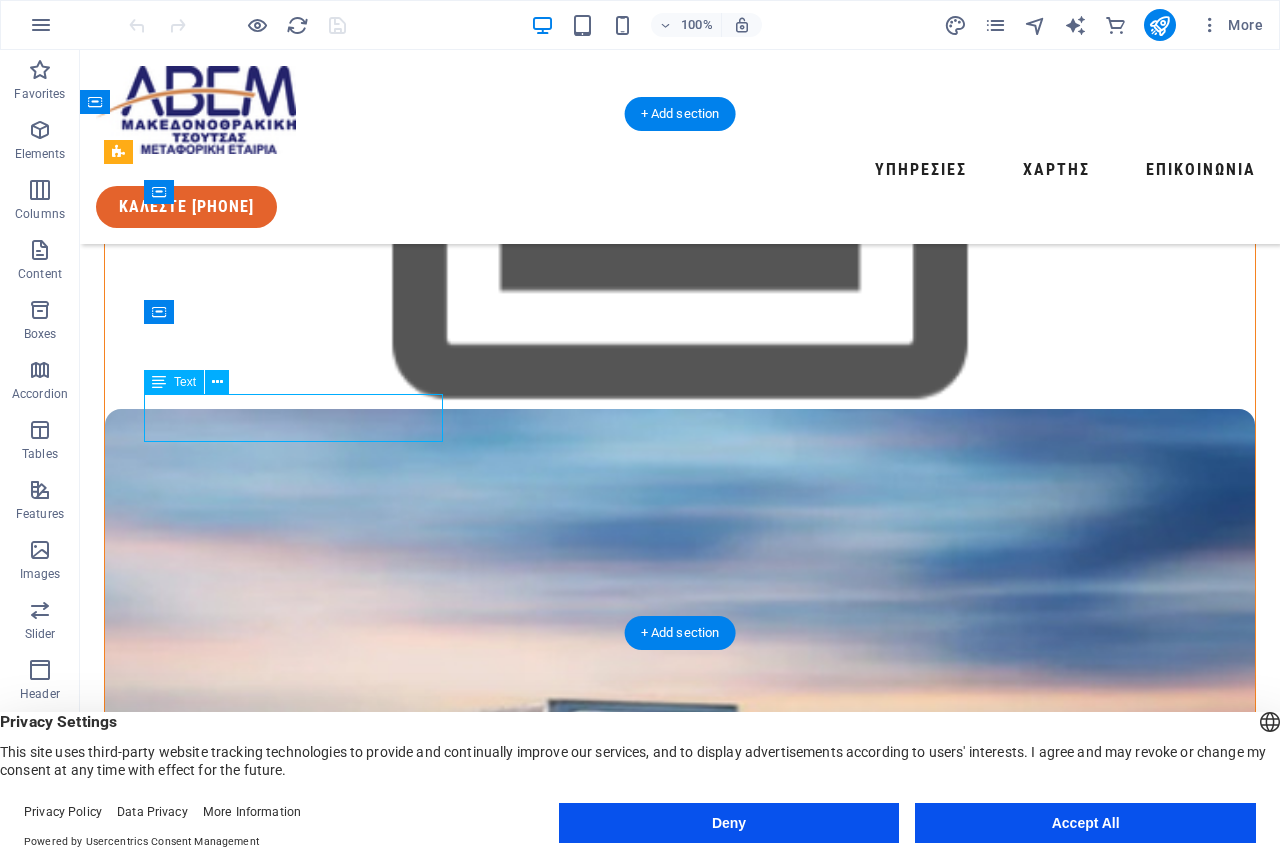 click on "ΙΔ. ΟΔΟΣ ΕΛΠΕ, [CITY] [REGION], [POSTAL_CODE]" at bounding box center (296, 1730) 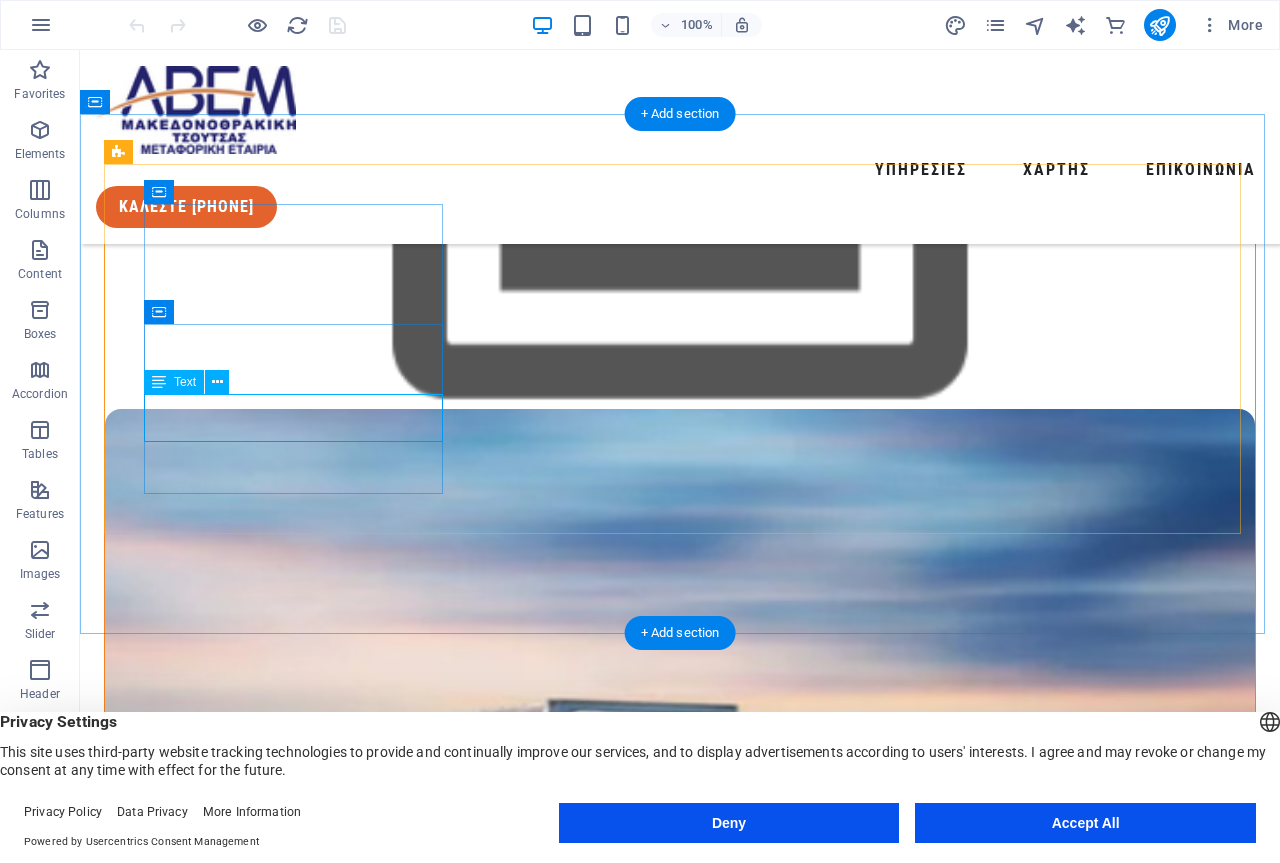 click on "ΙΔ. ΟΔΟΣ ΕΛΠΕ, [CITY] [REGION], [POSTAL_CODE]" at bounding box center (296, 1730) 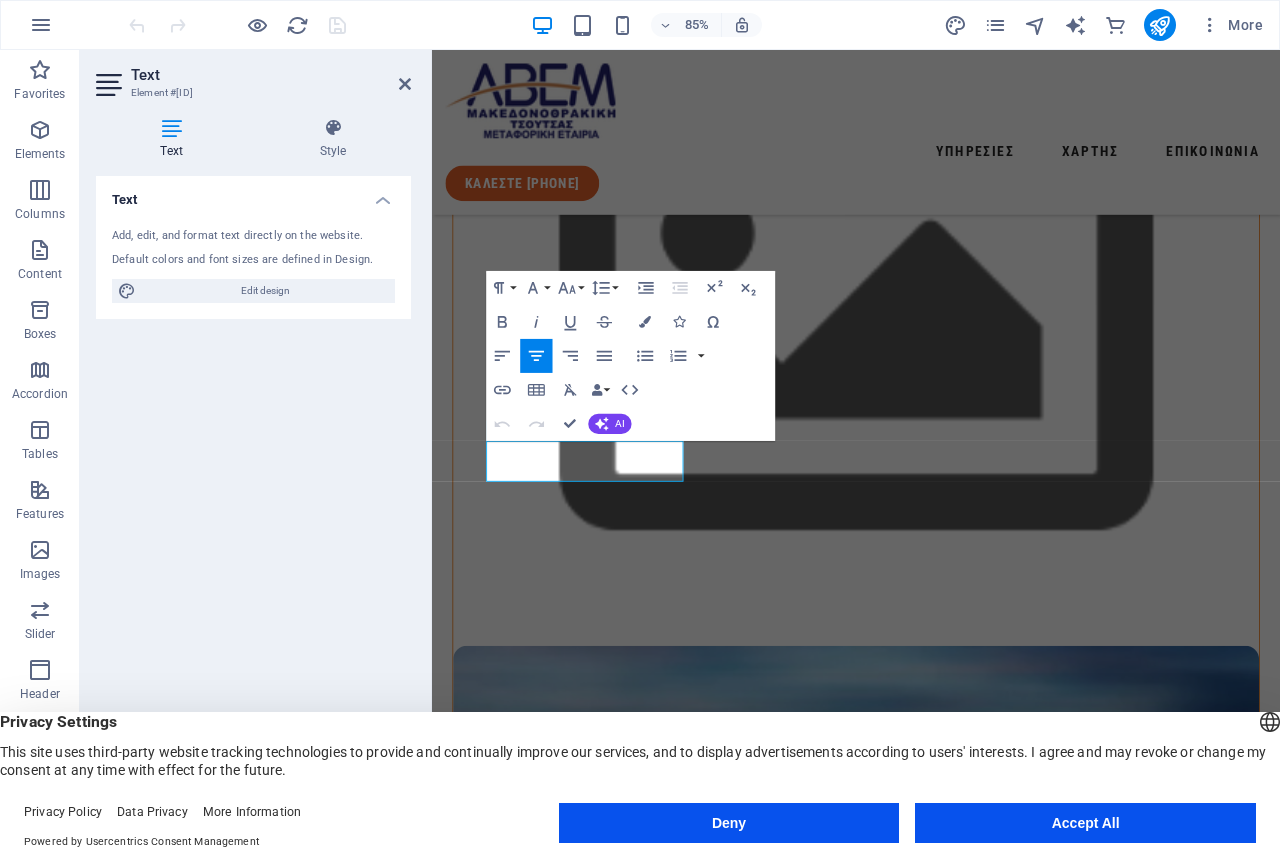 scroll, scrollTop: 1210, scrollLeft: 0, axis: vertical 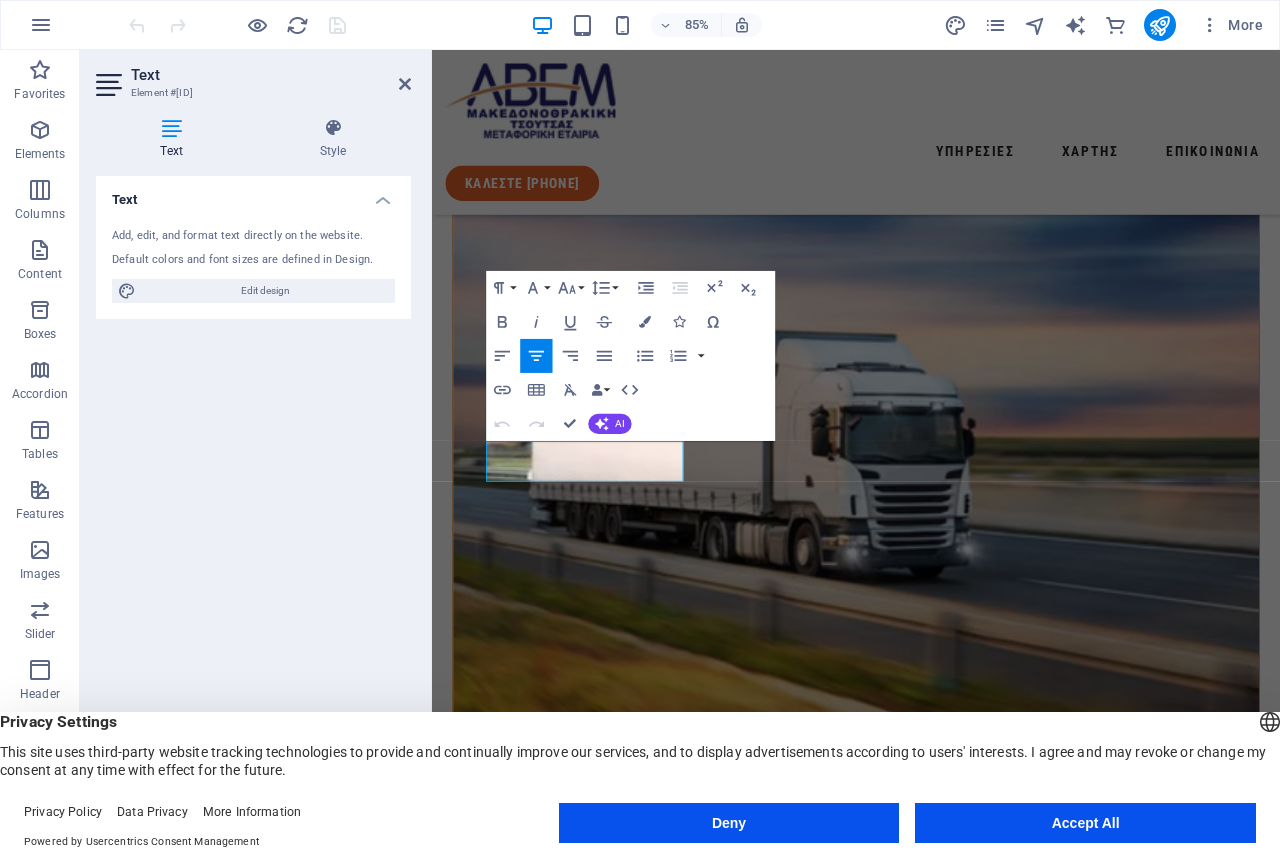 click on "Text Element #[ID] Text Style Text Add, edit, and format text directly on the website. Default colors and font sizes are defined in Design. Edit design Alignment Left aligned Centered Right aligned Boxes Element Layout How this element expands within the layout (Flexbox). Size Default auto px % 1/1 1/2 1/3 1/4 1/5 1/6 1/7 1/8 1/9 1/10 Grow Shrink Order Container layout Visible Visible Opacity 100 % Overflow Spacing Margin Default auto px rem vw vh Custom Custom auto px % rem vw vh auto px % rem vw vh auto px % rem vw vh auto px % rem vw vh Padding Default px rem % vh vw Custom Custom px rem % vh vw px rem % vh vw px rem % vh vw px rem % vh vw Border Style              - Width 1 auto px rem % vh vw Custom Custom 1 auto px rem % vh vw 1 auto px rem % vh vw 1 auto px rem % vh vw 1 auto px rem % vh vw  - Color Round corners Default px rem % vh vw Custom Custom px rem % vh vw px rem % vh vw px rem % vh vw px rem % vh vw Shadow Default None Outside Inside Color X offset 0 px rem vh vw Y offset 0" at bounding box center [256, 440] 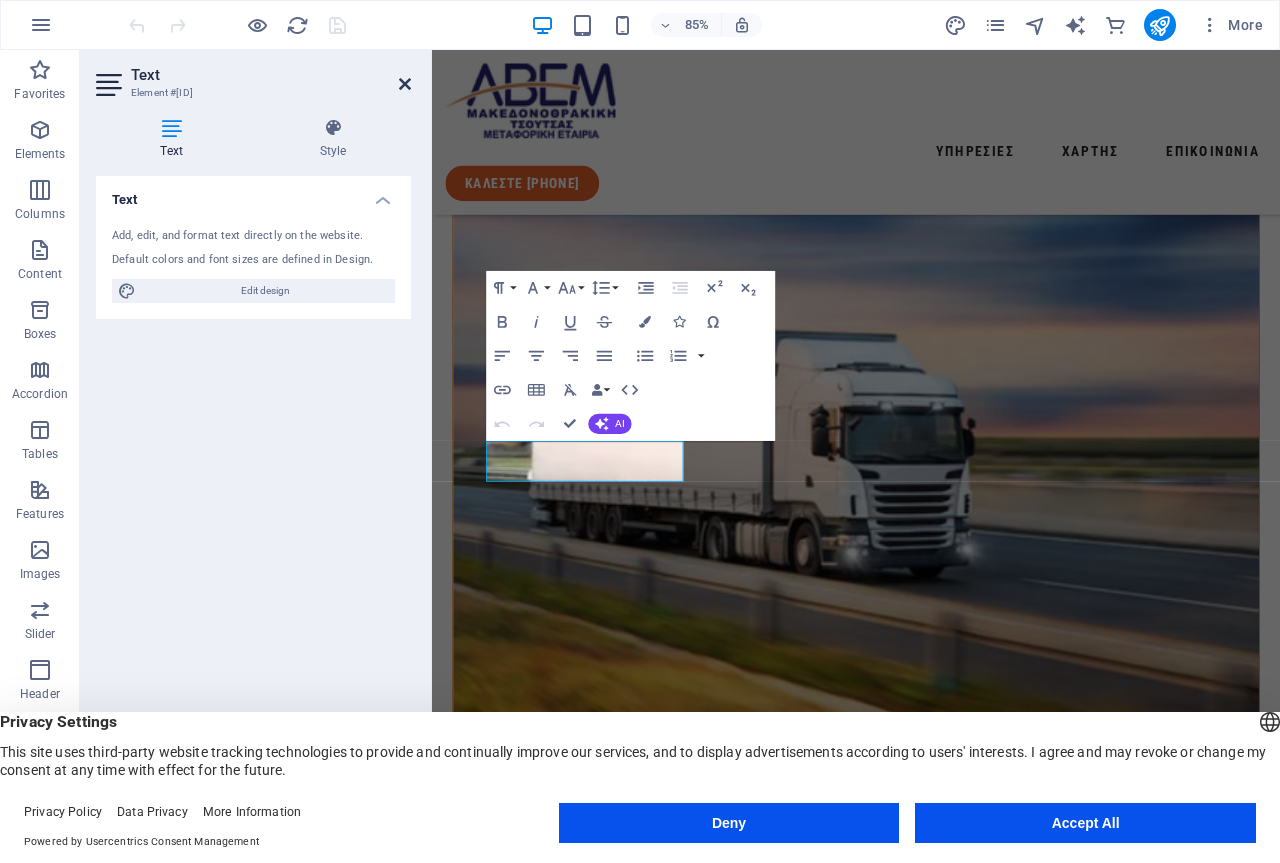 click at bounding box center (405, 84) 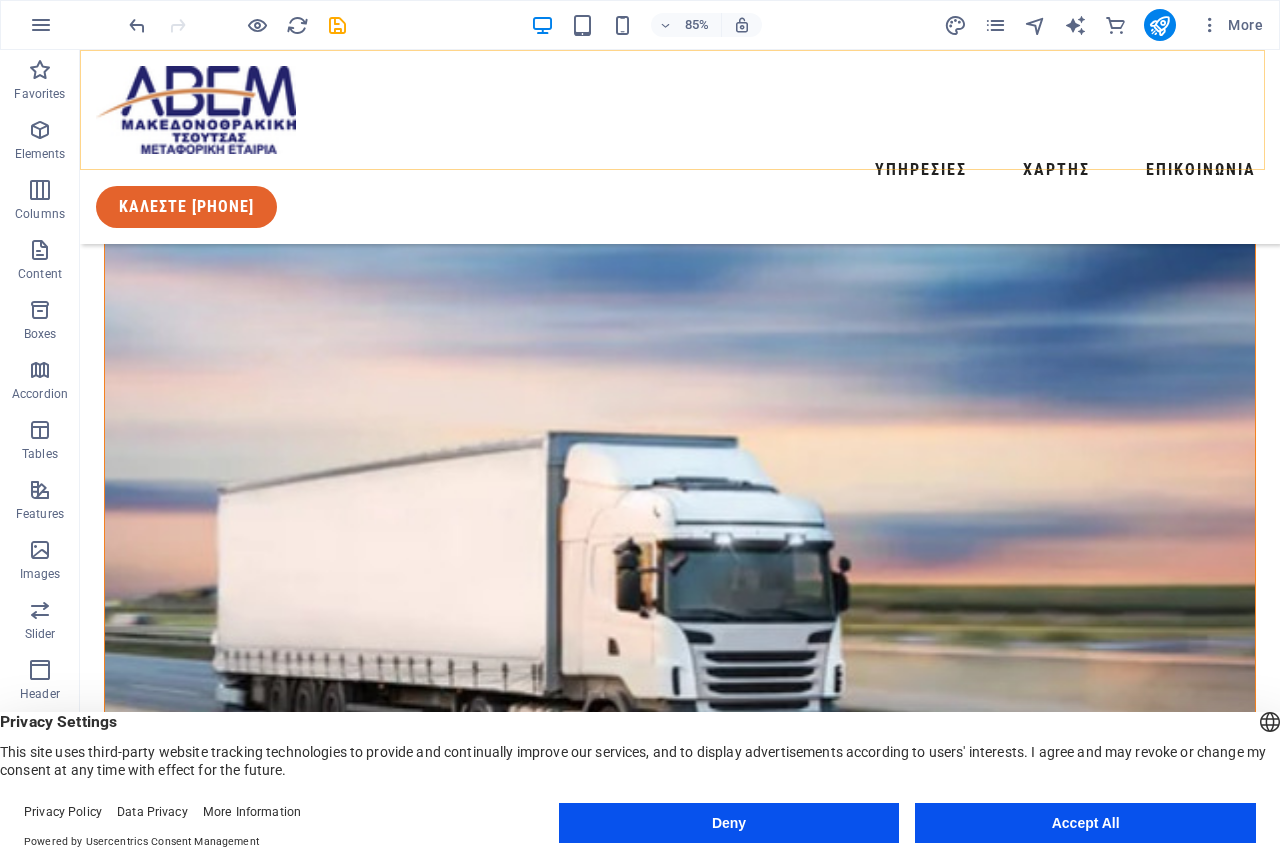 scroll, scrollTop: 578, scrollLeft: 0, axis: vertical 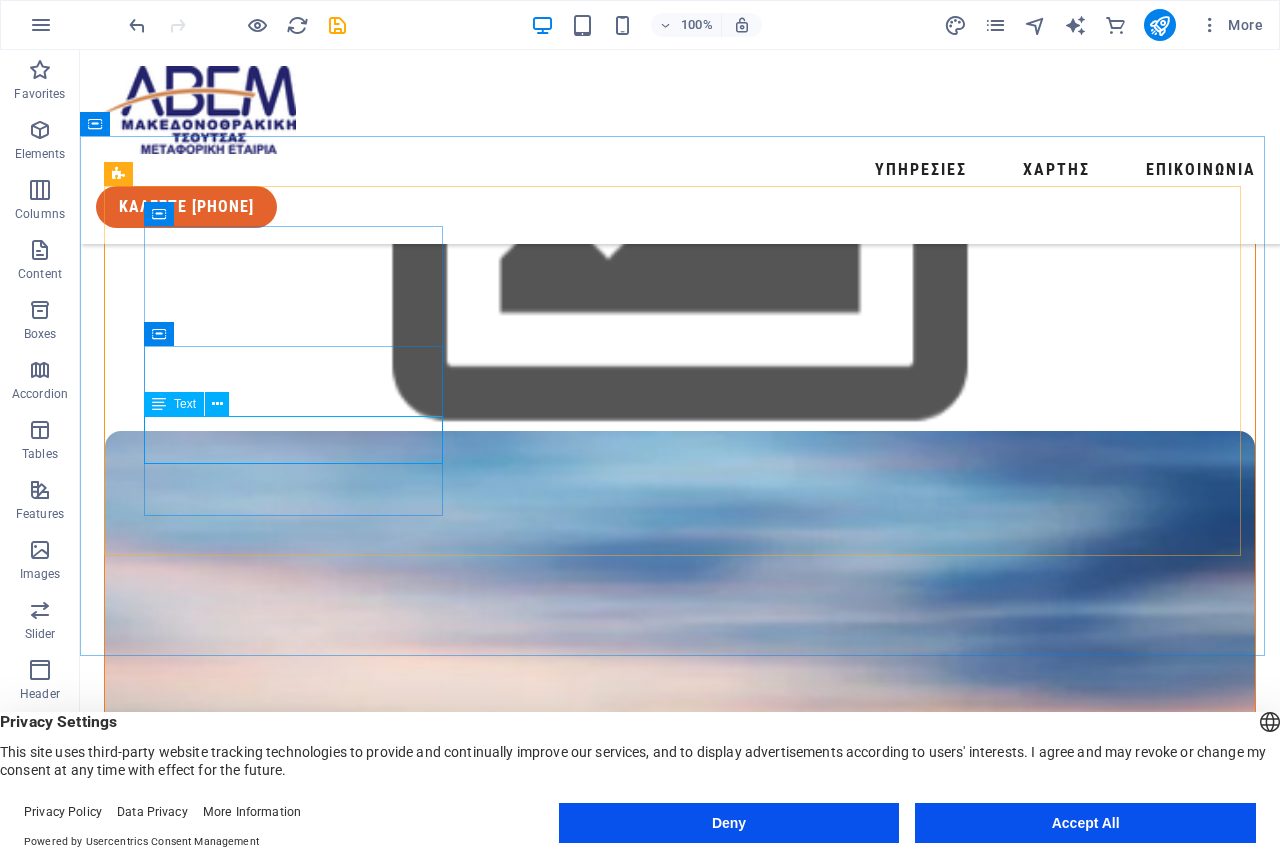 click at bounding box center (159, 404) 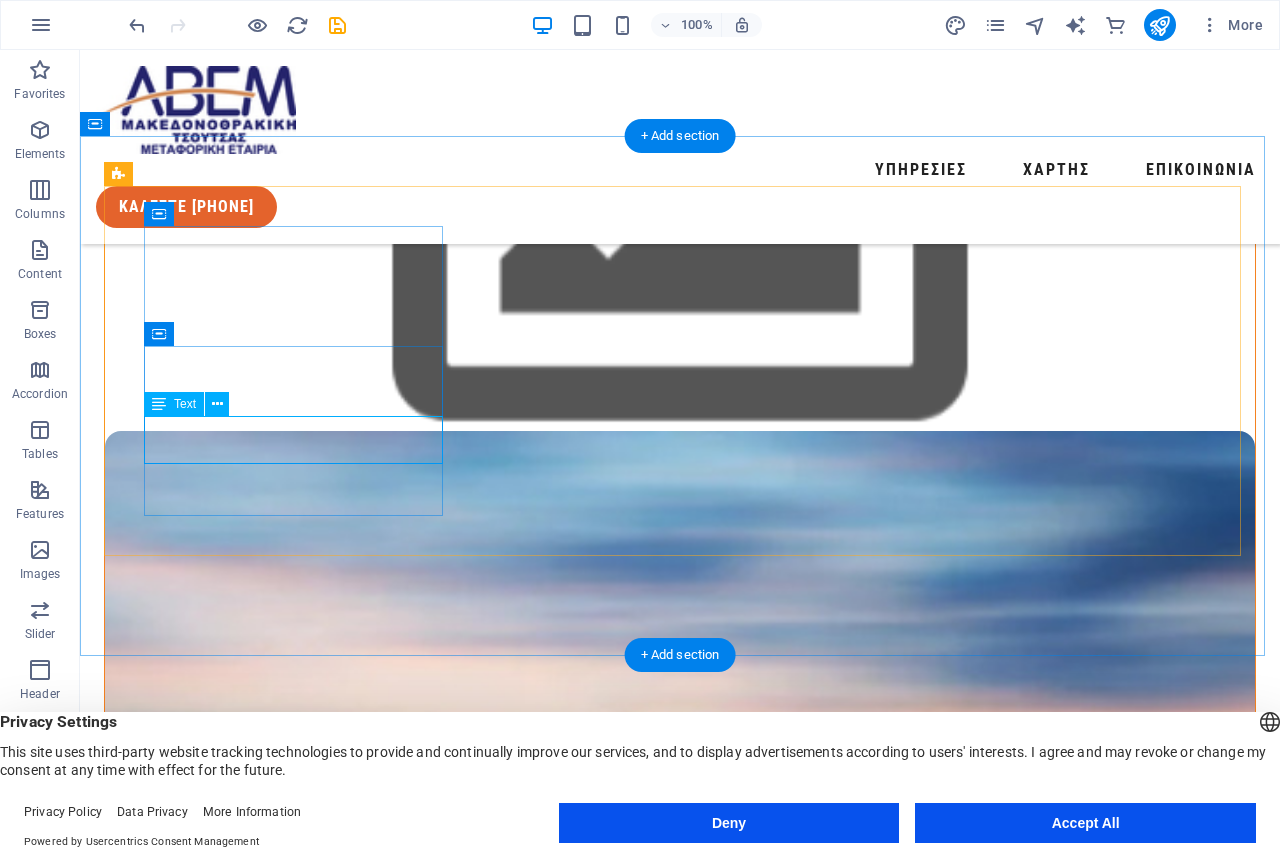 click on "ΙΔ. ΟΔΟΣ ΕΛΠΕ, [CITY] [REGION], [POSTAL_CODE]" at bounding box center [296, 1752] 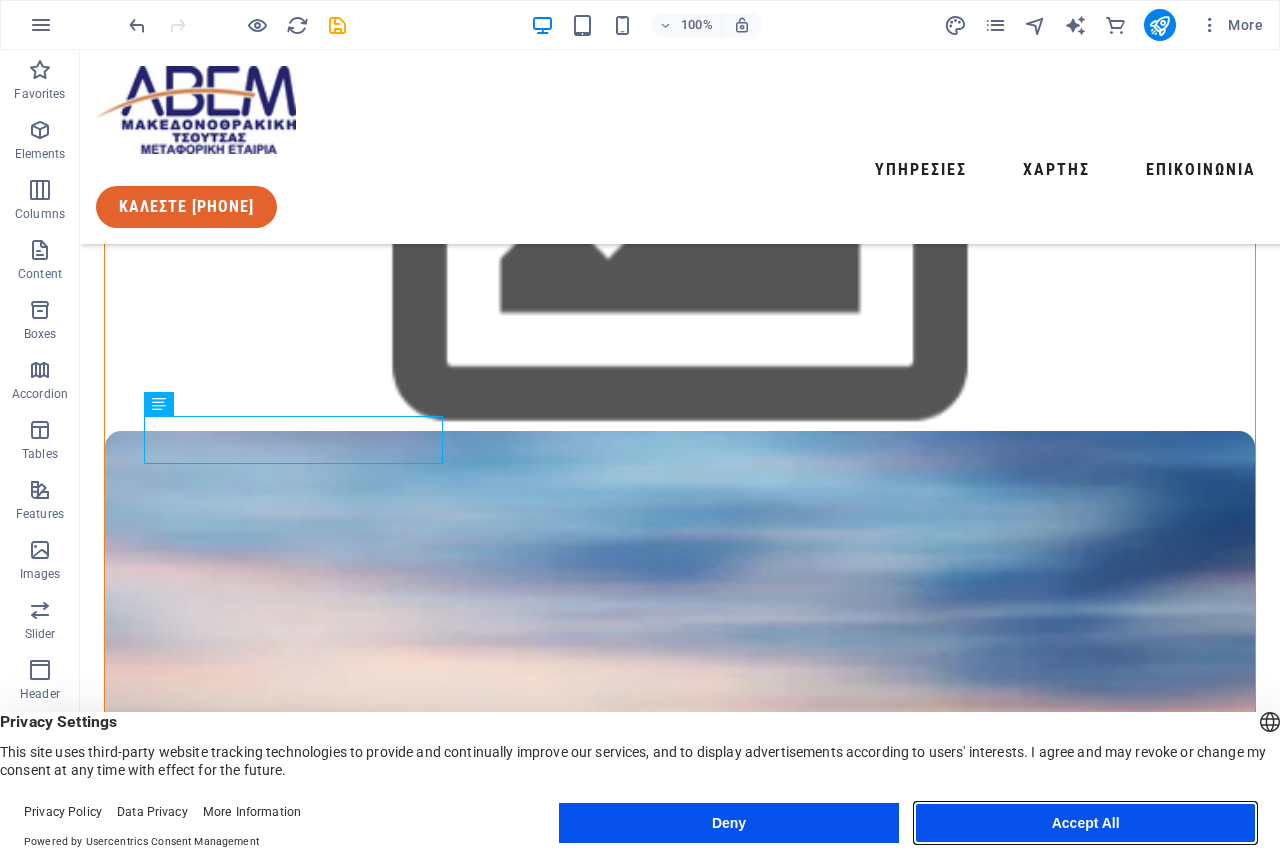 click on "Accept All" at bounding box center [1085, 823] 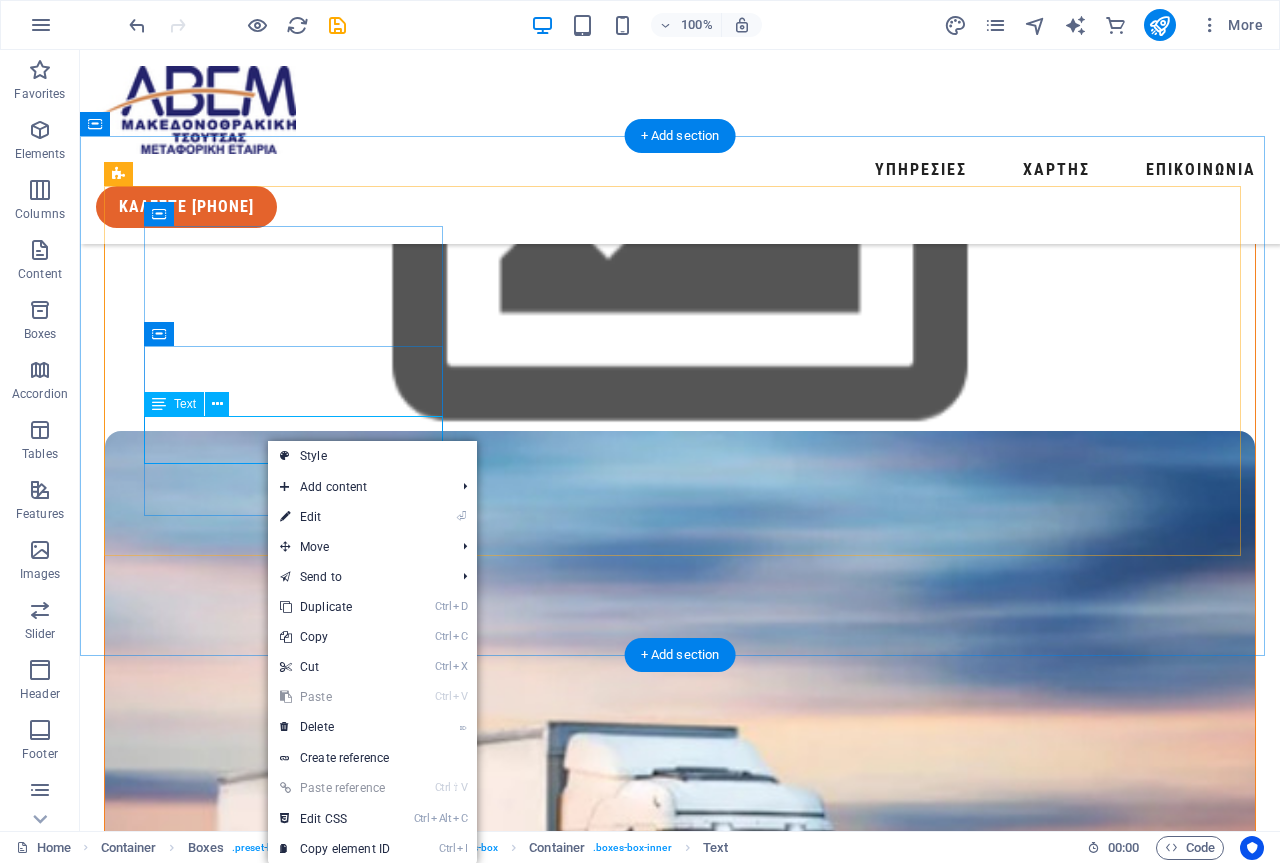 click on "ΙΔ. ΟΔΟΣ ΕΛΠΕ, [CITY] [REGION], [POSTAL_CODE]" at bounding box center (296, 1752) 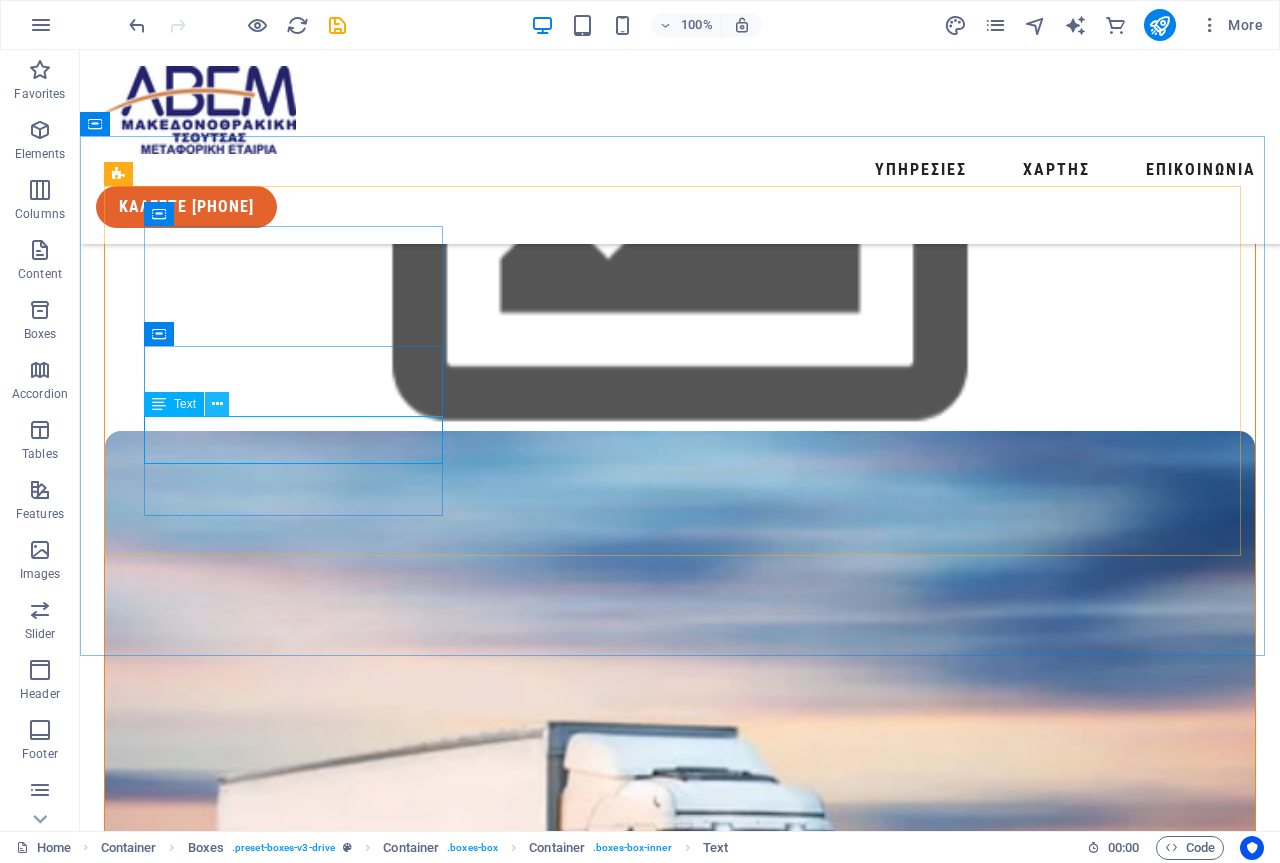 click at bounding box center [217, 404] 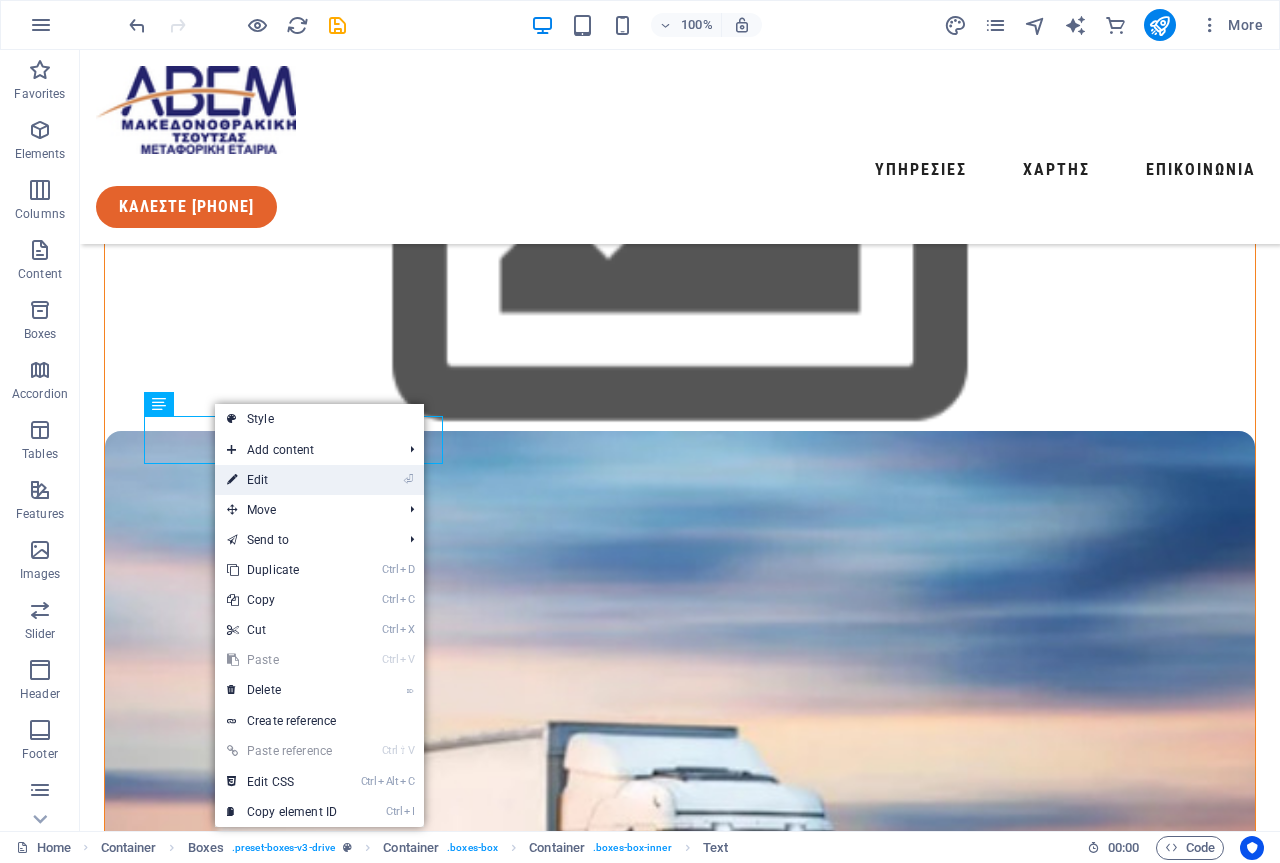 click on "⏎  Edit" at bounding box center (282, 480) 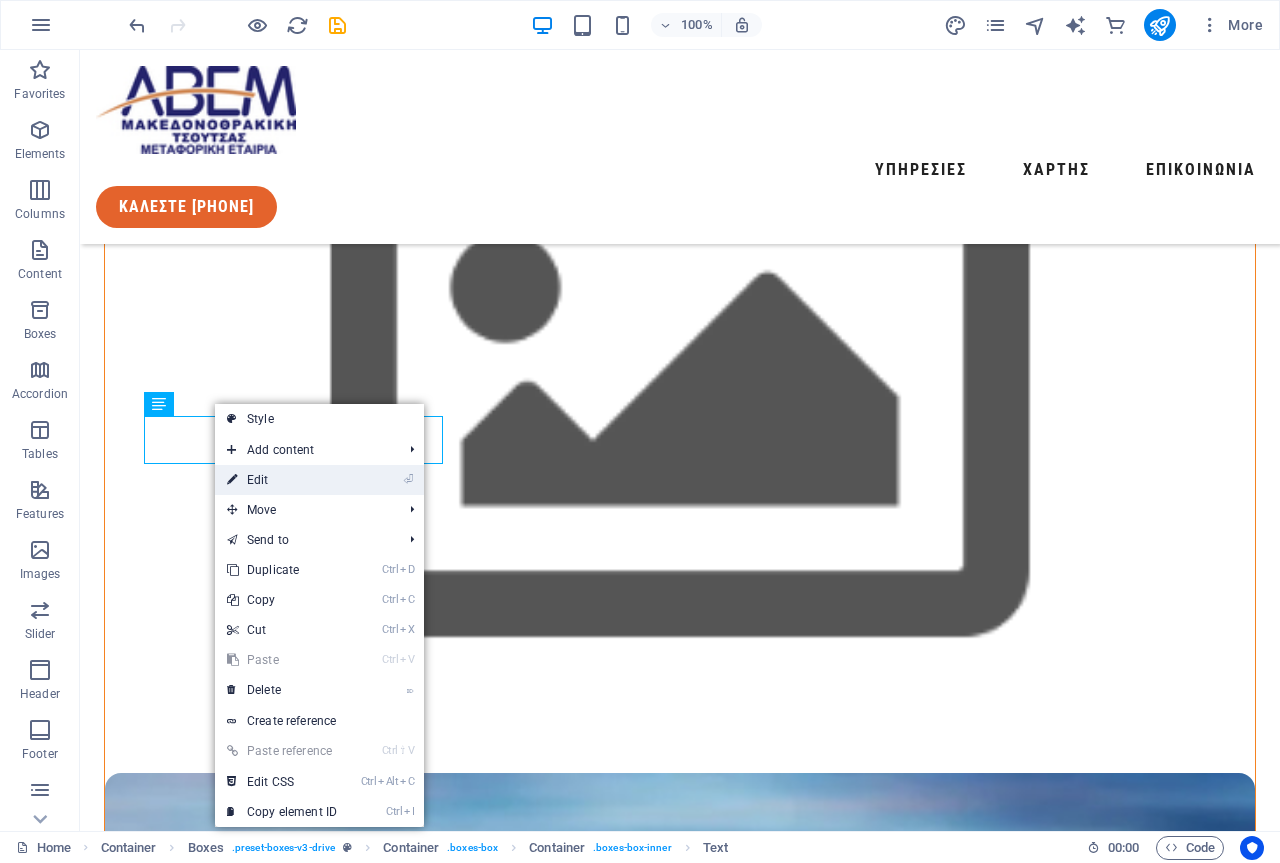 scroll, scrollTop: 1210, scrollLeft: 0, axis: vertical 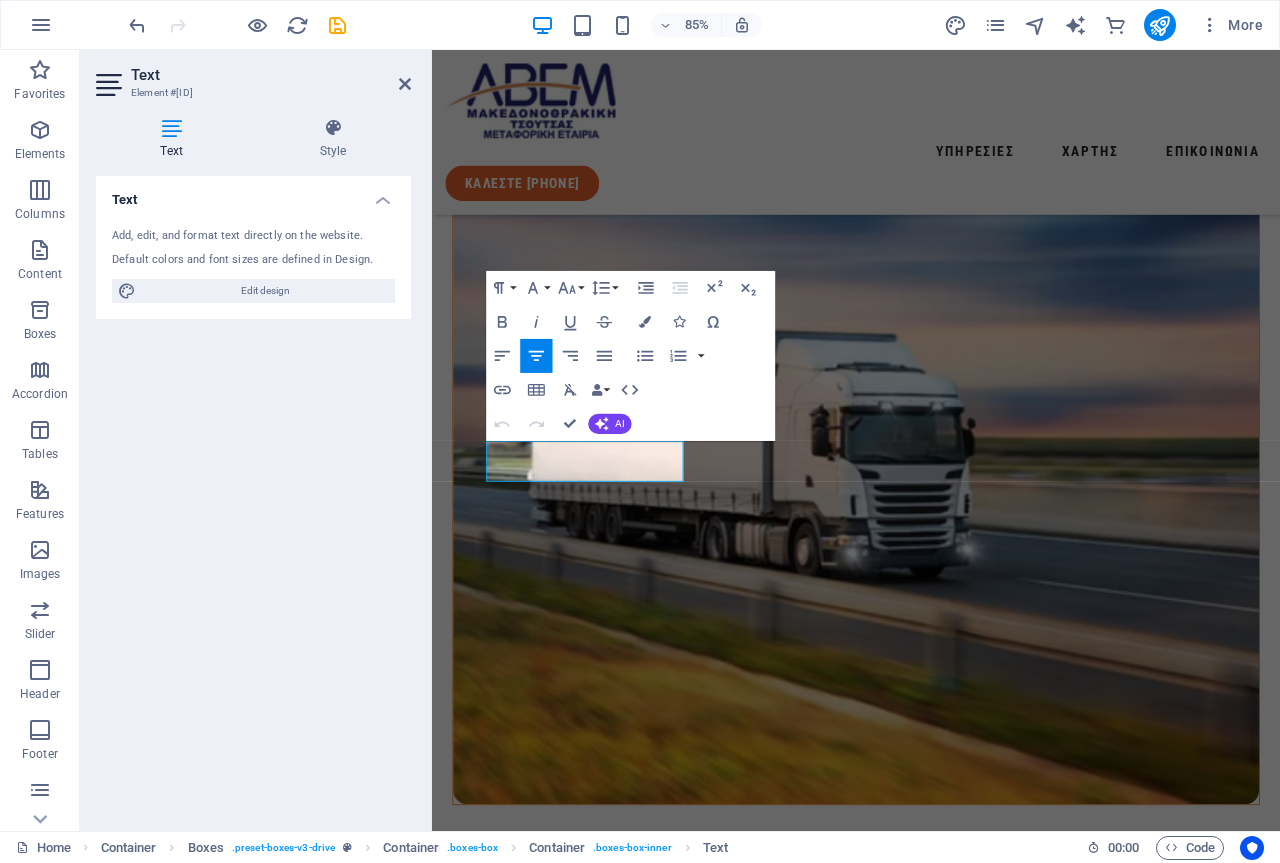 click at bounding box center [171, 128] 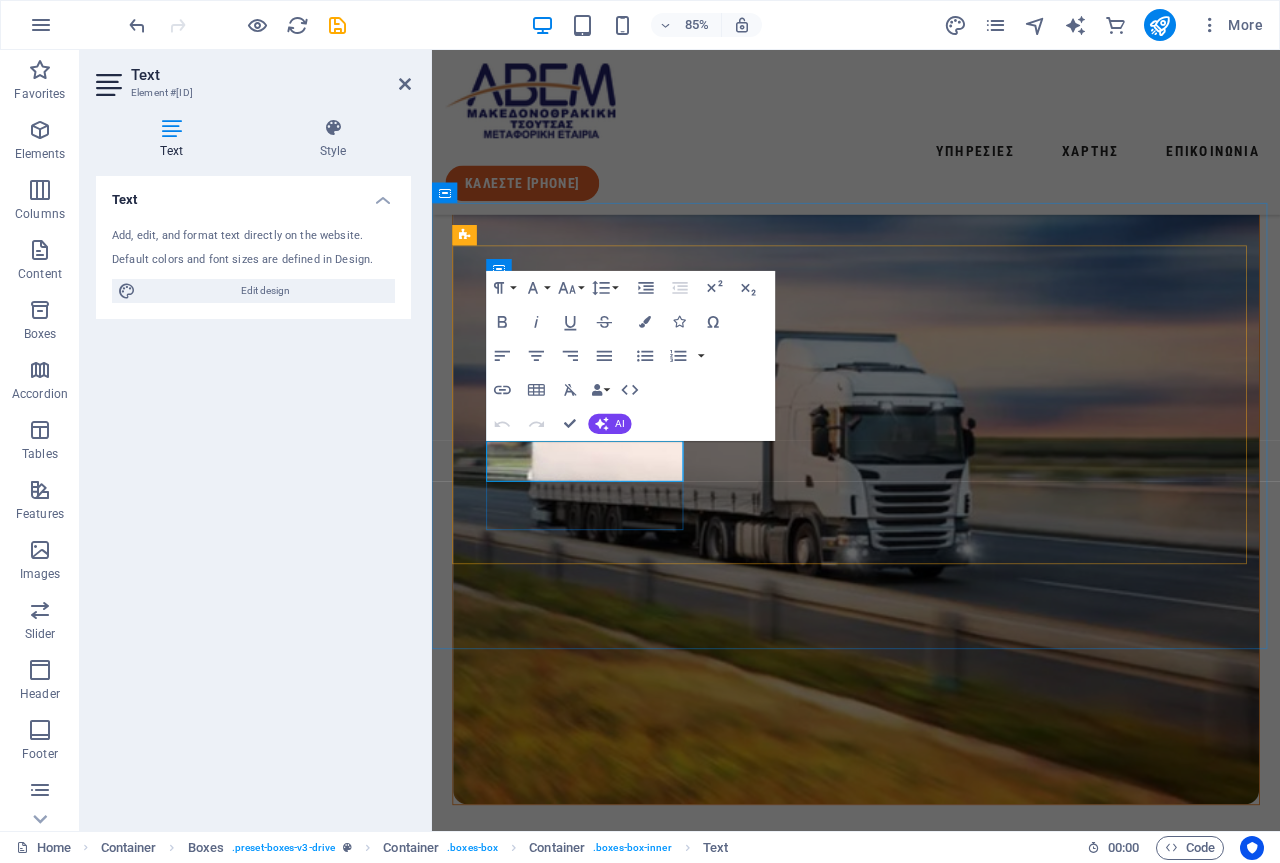click on "ΙΔ. ΟΔΟΣ ΕΛΠΕ, [CITY] [REGION], [POSTAL_CODE]" at bounding box center (614, 1291) 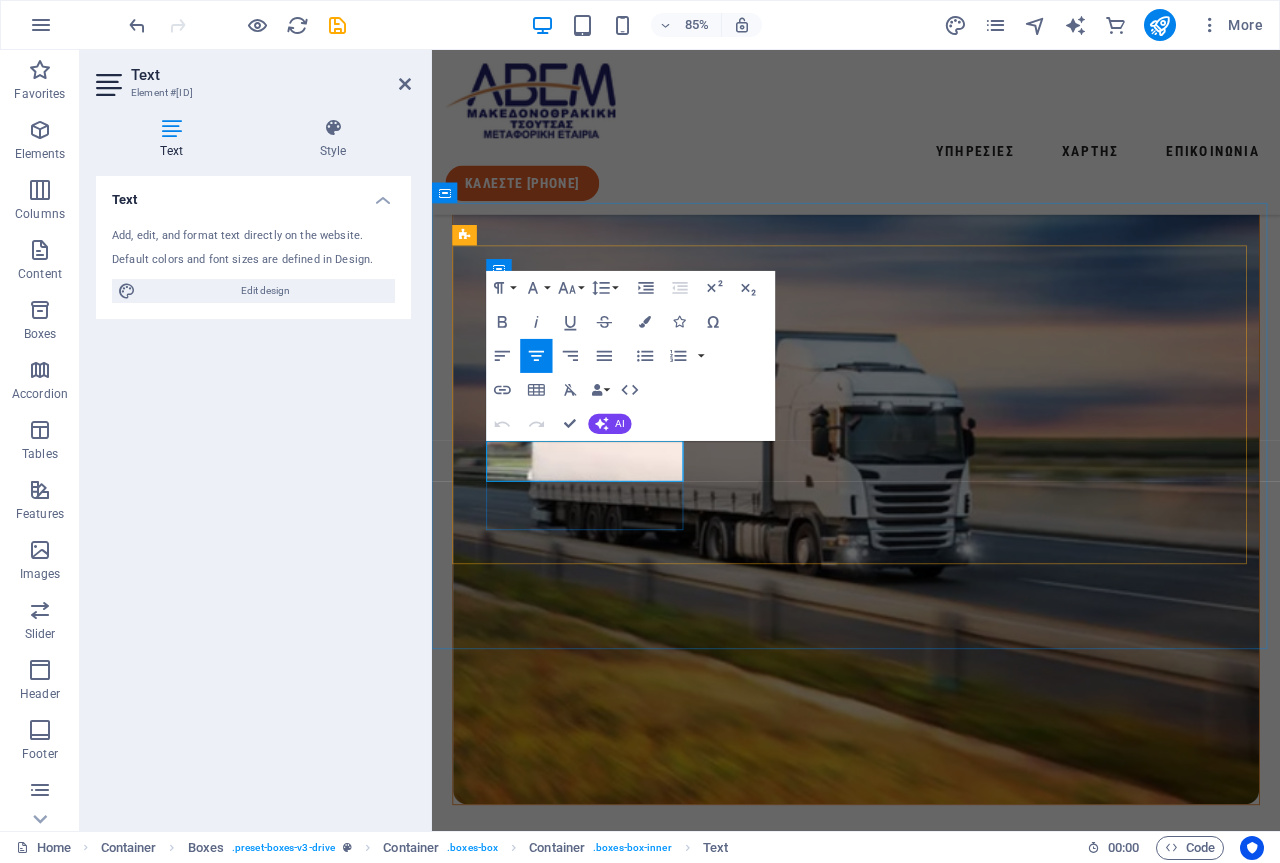 drag, startPoint x: 503, startPoint y: 521, endPoint x: 626, endPoint y: 515, distance: 123.146255 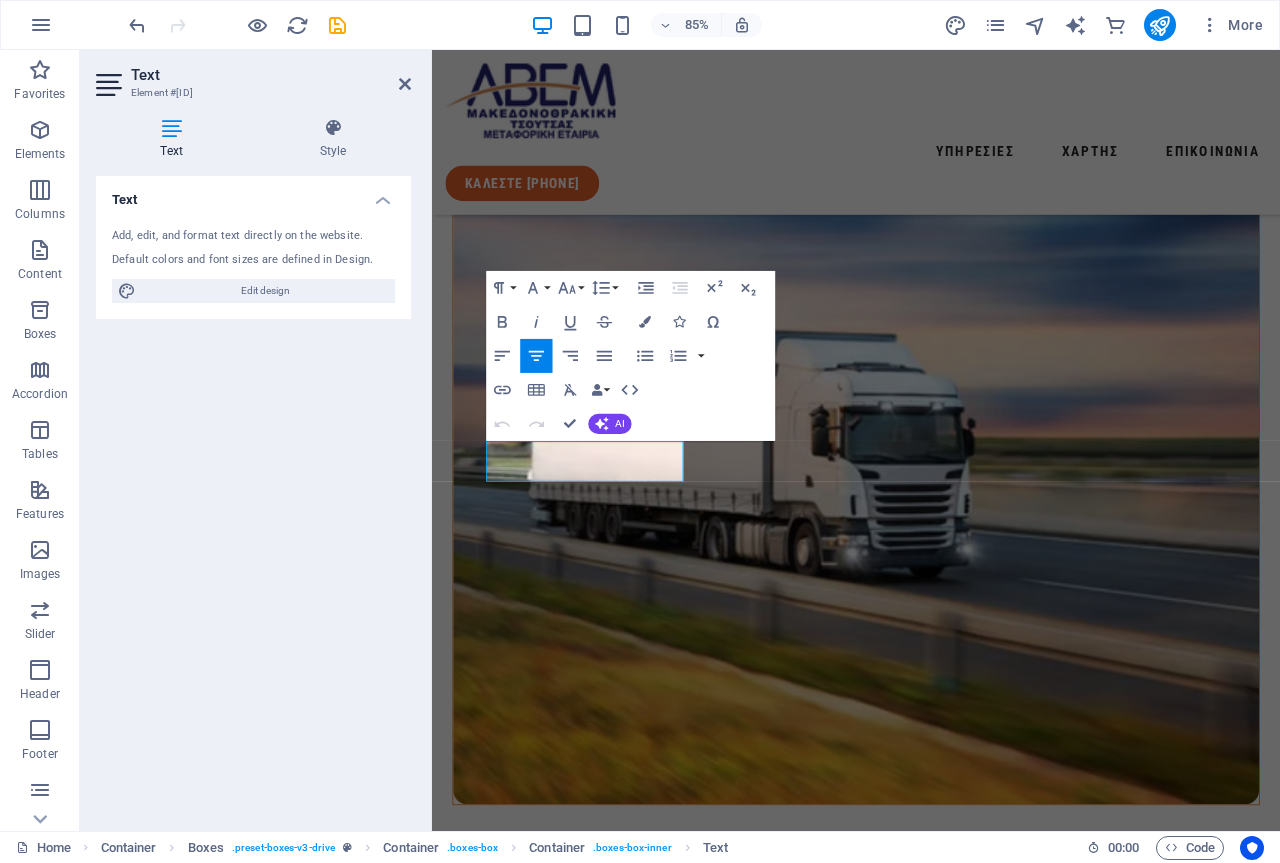 type 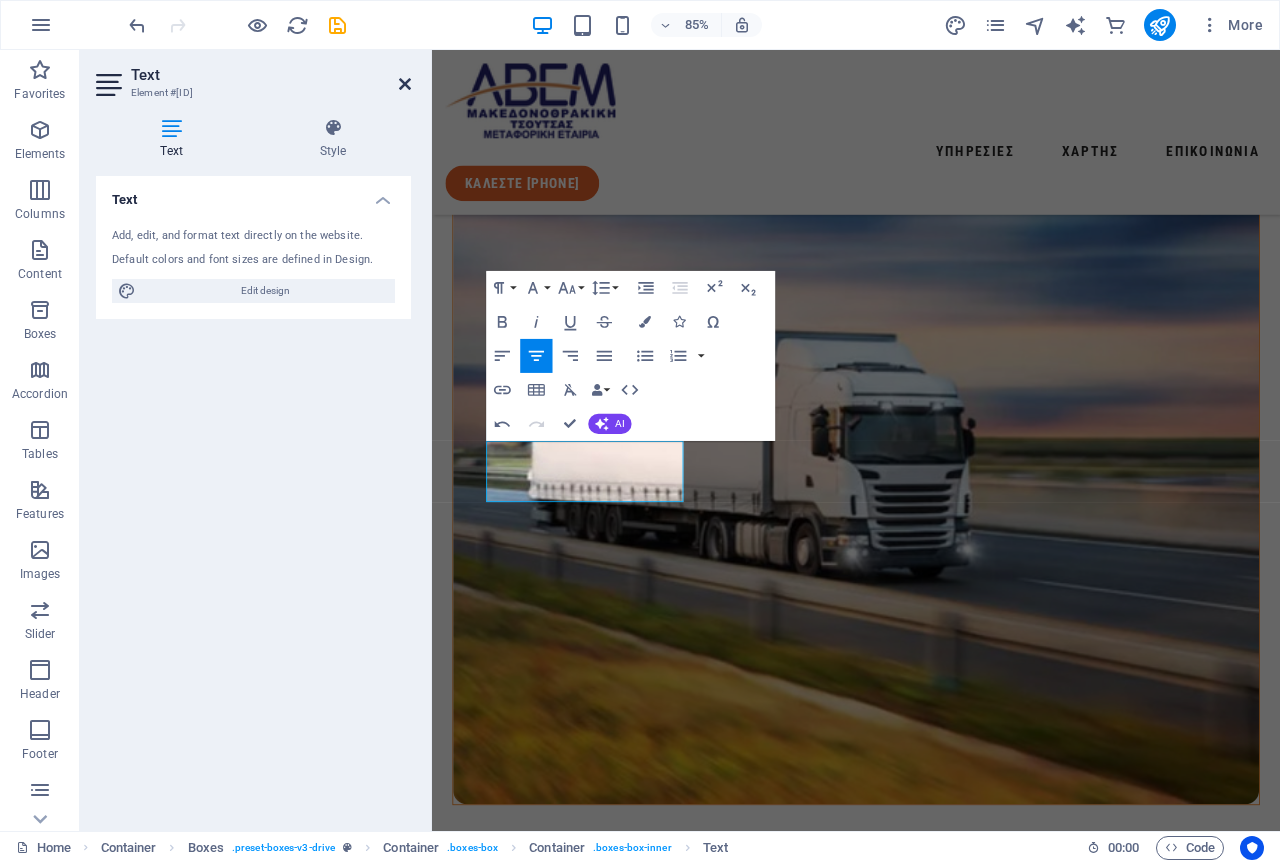 click at bounding box center [405, 84] 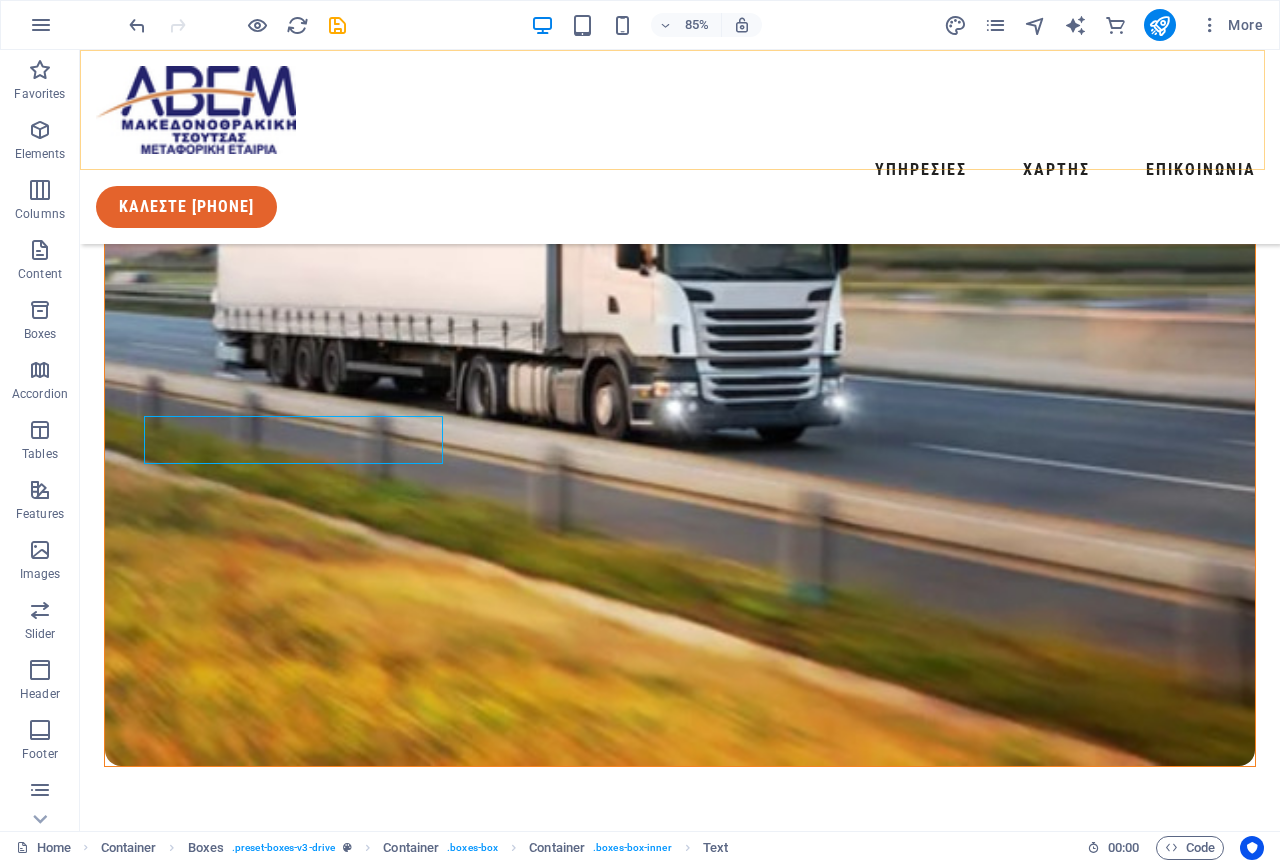scroll, scrollTop: 578, scrollLeft: 0, axis: vertical 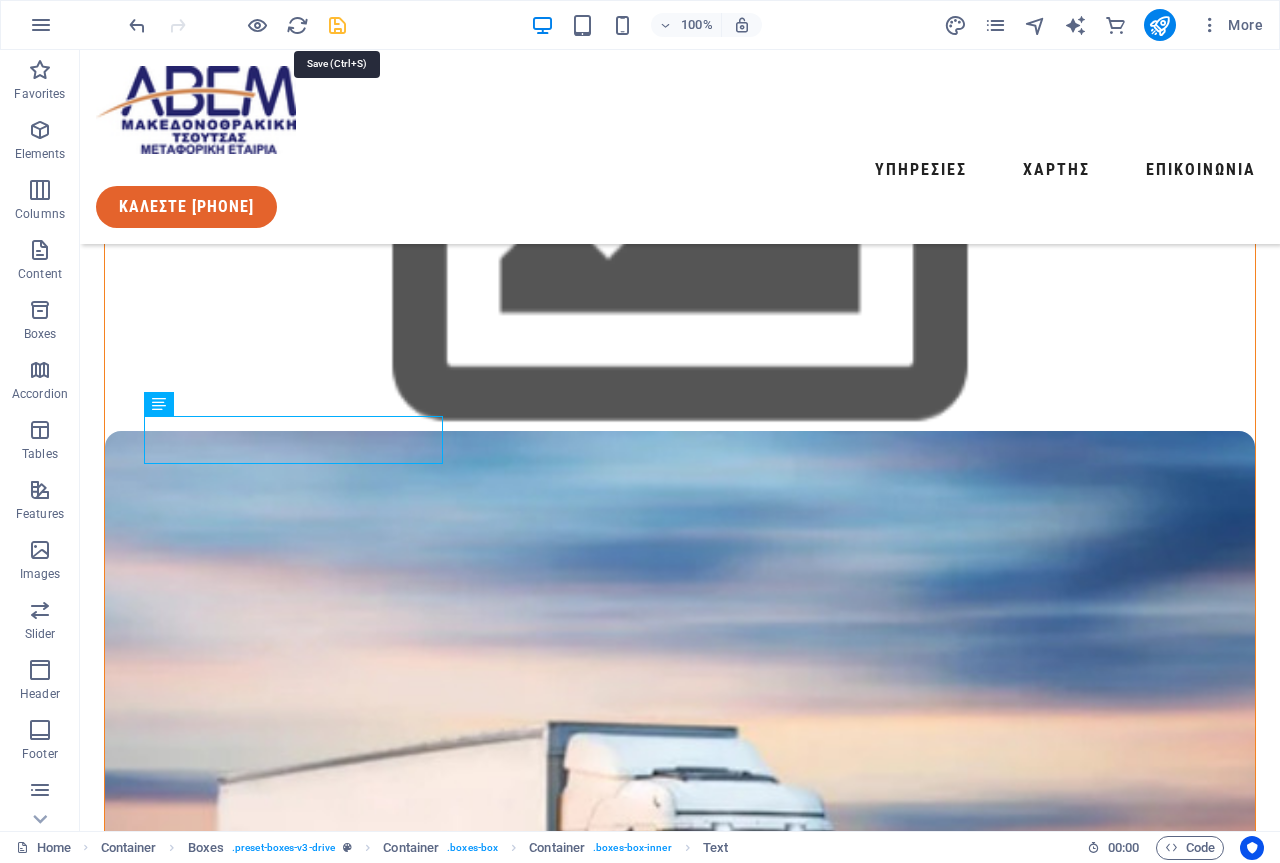 click at bounding box center (337, 25) 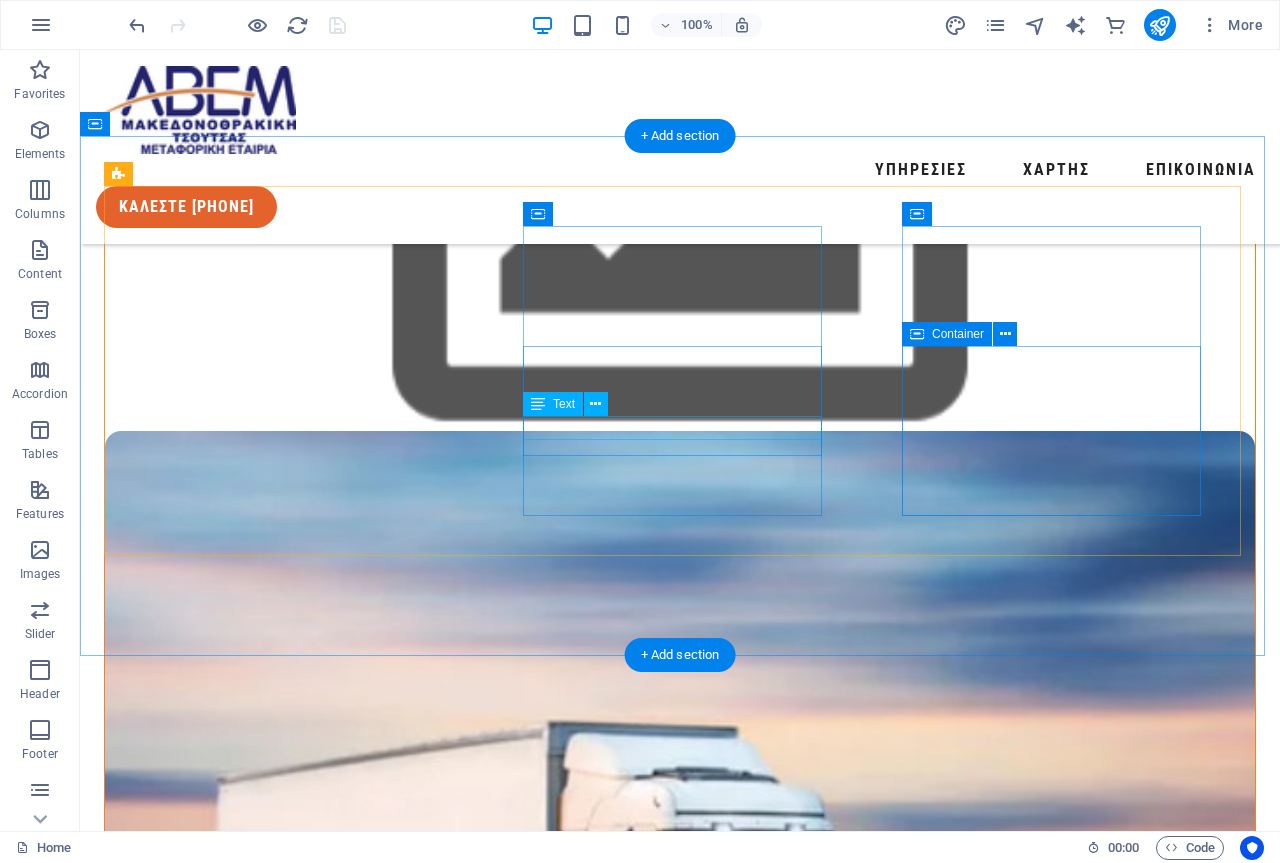 click on "ΔΕΥΤΕΡΑ - ΠΑΡΑΣΚΕΥΗ: 08:00 - 17:00" at bounding box center (296, 2018) 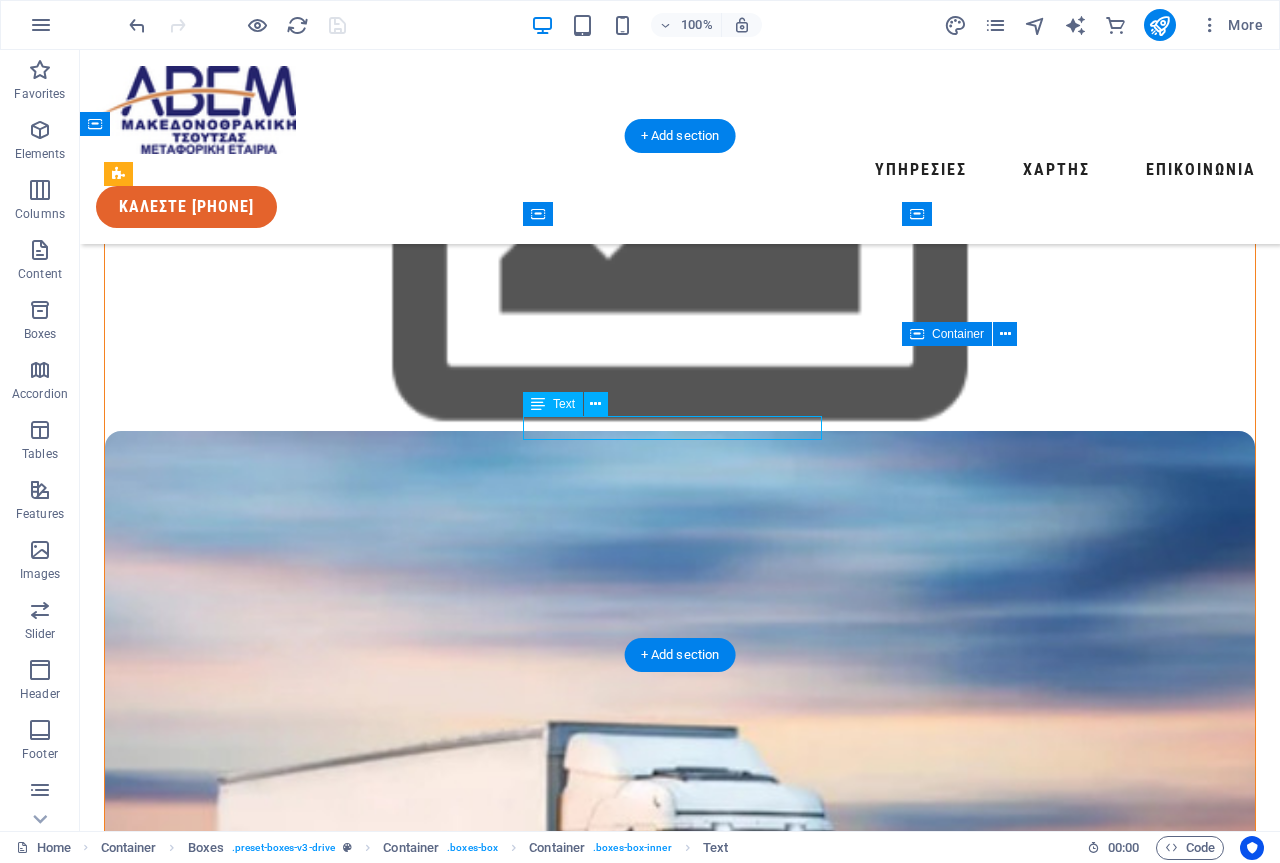 click on "ΔΕΥΤΕΡΑ - ΠΑΡΑΣΚΕΥΗ: 08:00 - 17:00" at bounding box center [296, 2018] 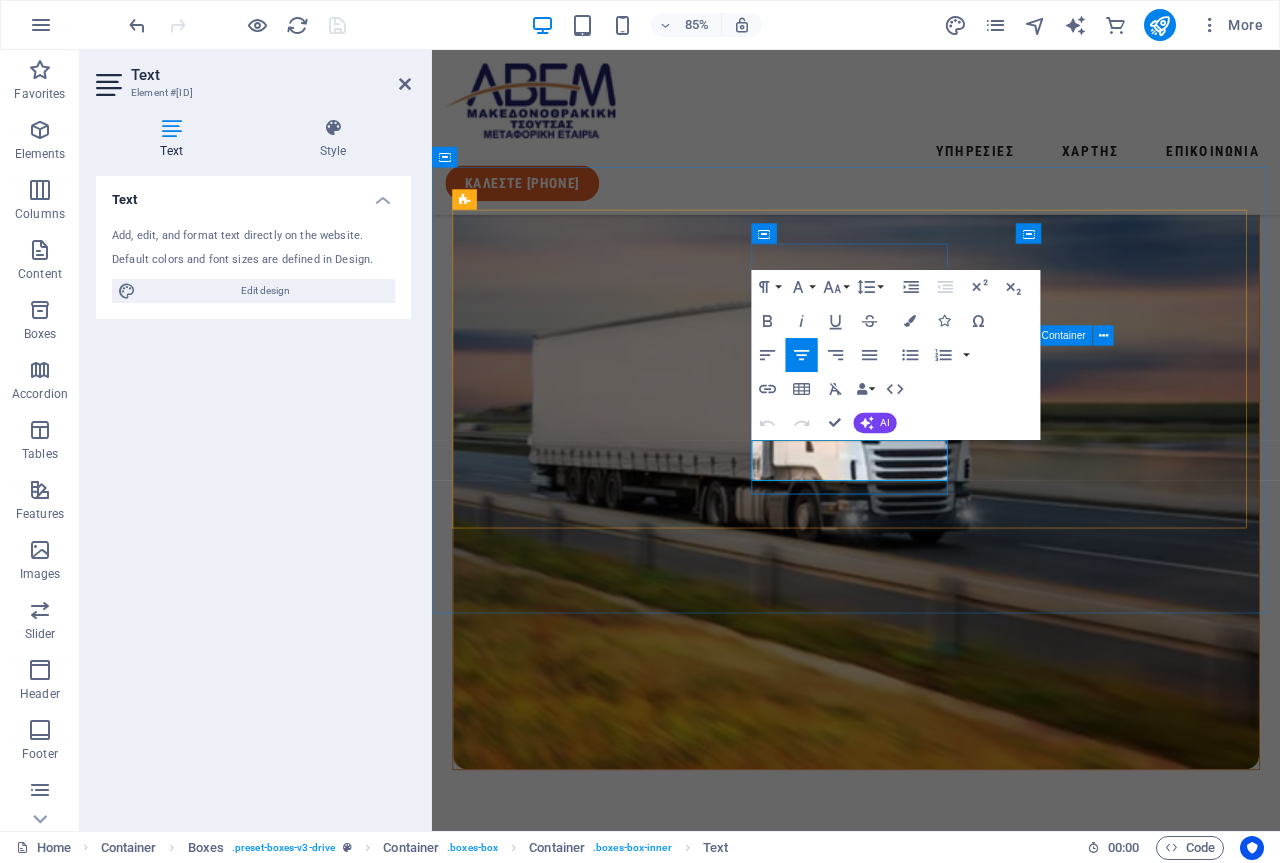 click on "ΔΕΥΤΕΡΑ - ΠΑΡΑΣΚΕΥΗ: 08:00 - 17:00" at bounding box center [614, 1569] 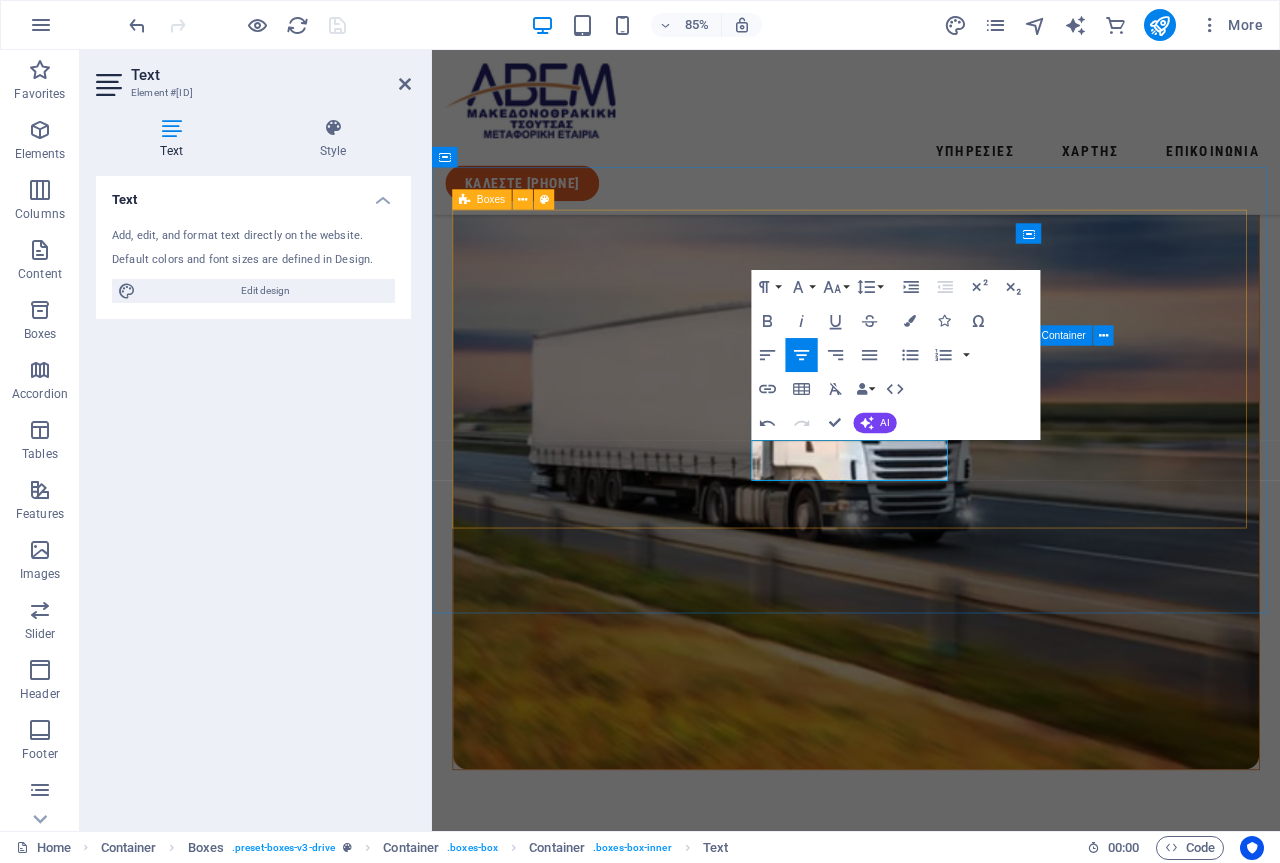 type 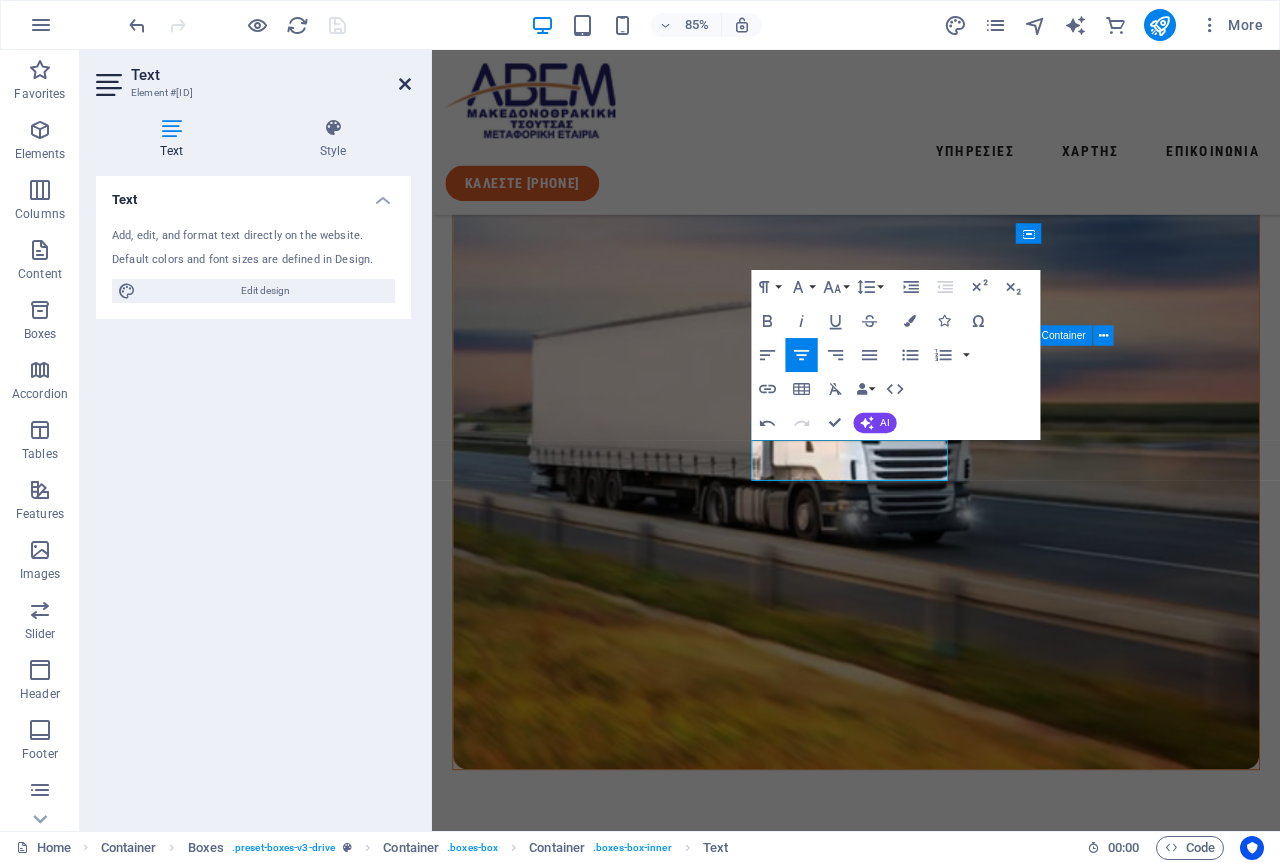 click at bounding box center [405, 84] 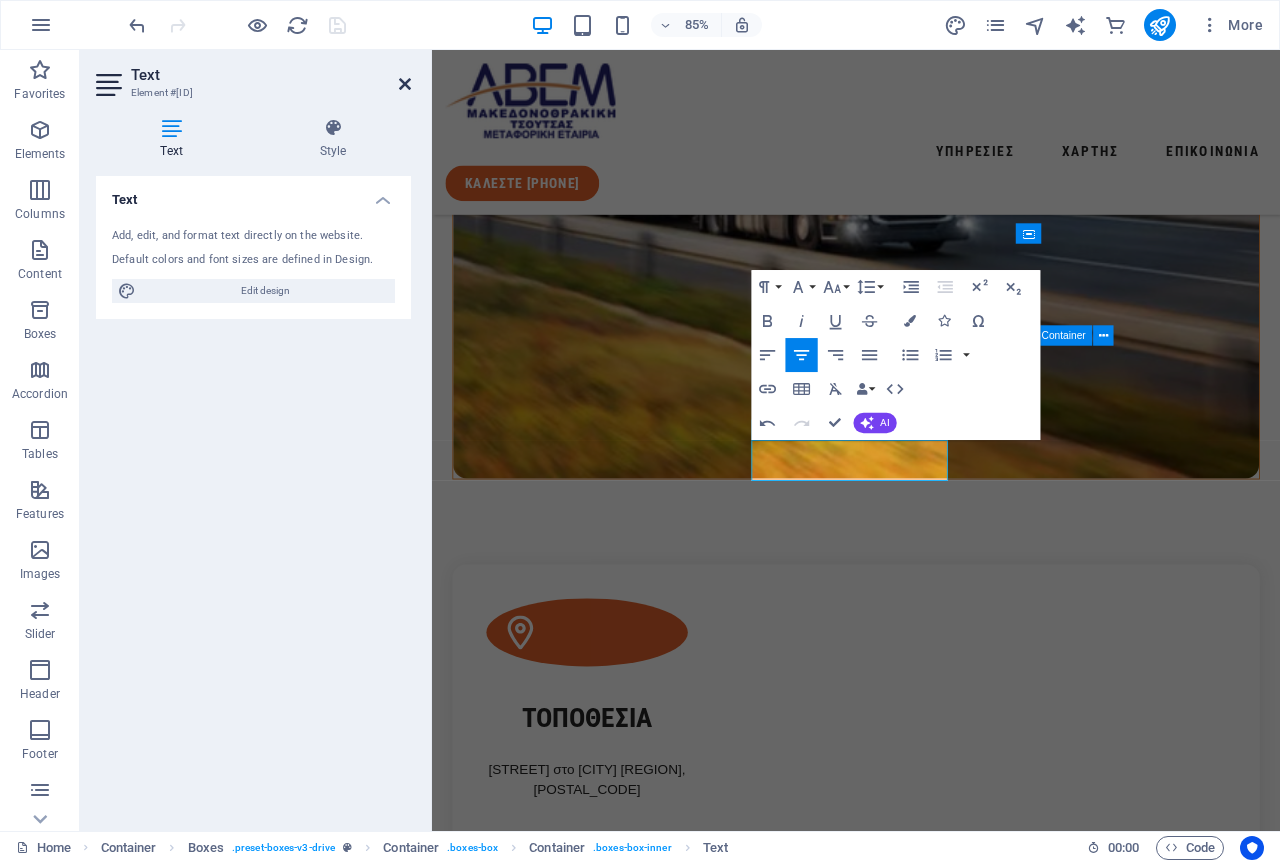 scroll, scrollTop: 566, scrollLeft: 0, axis: vertical 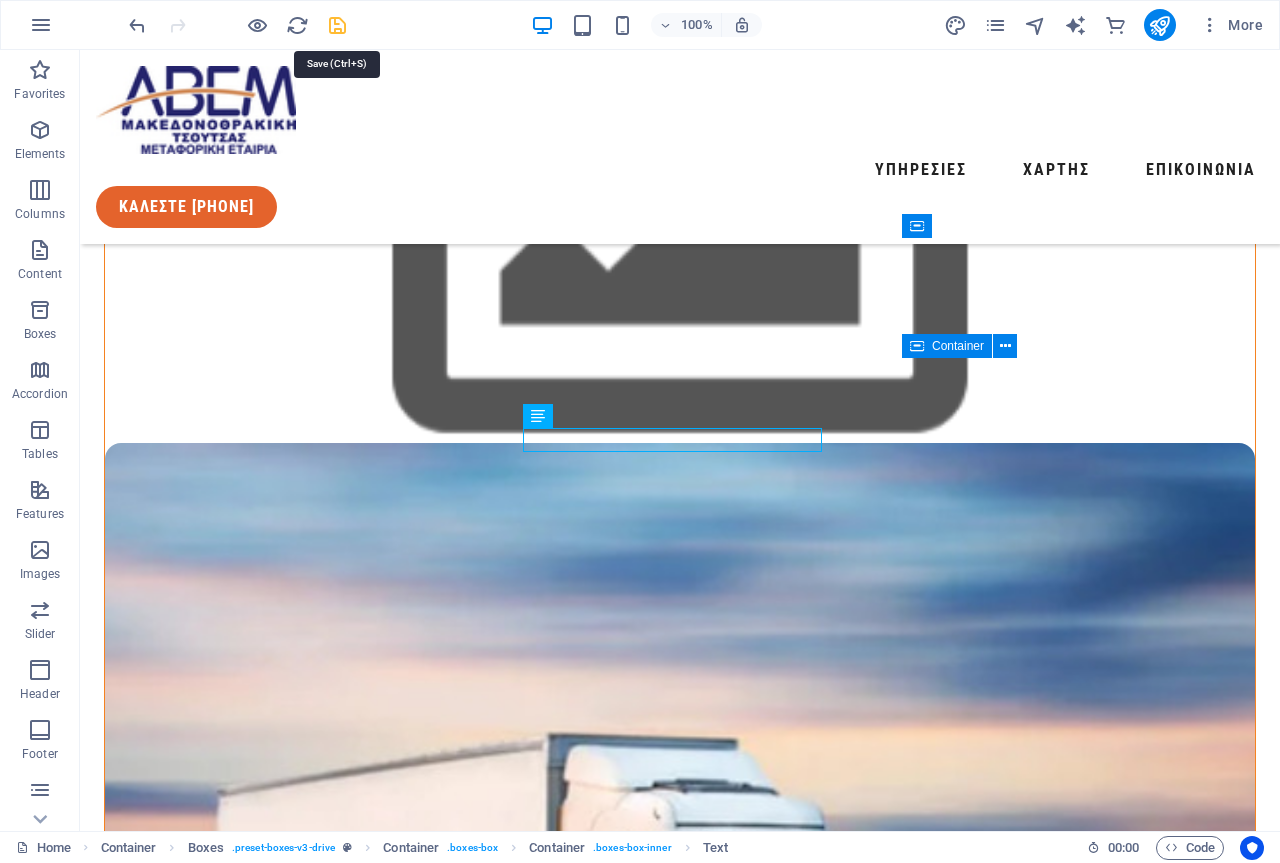click at bounding box center [337, 25] 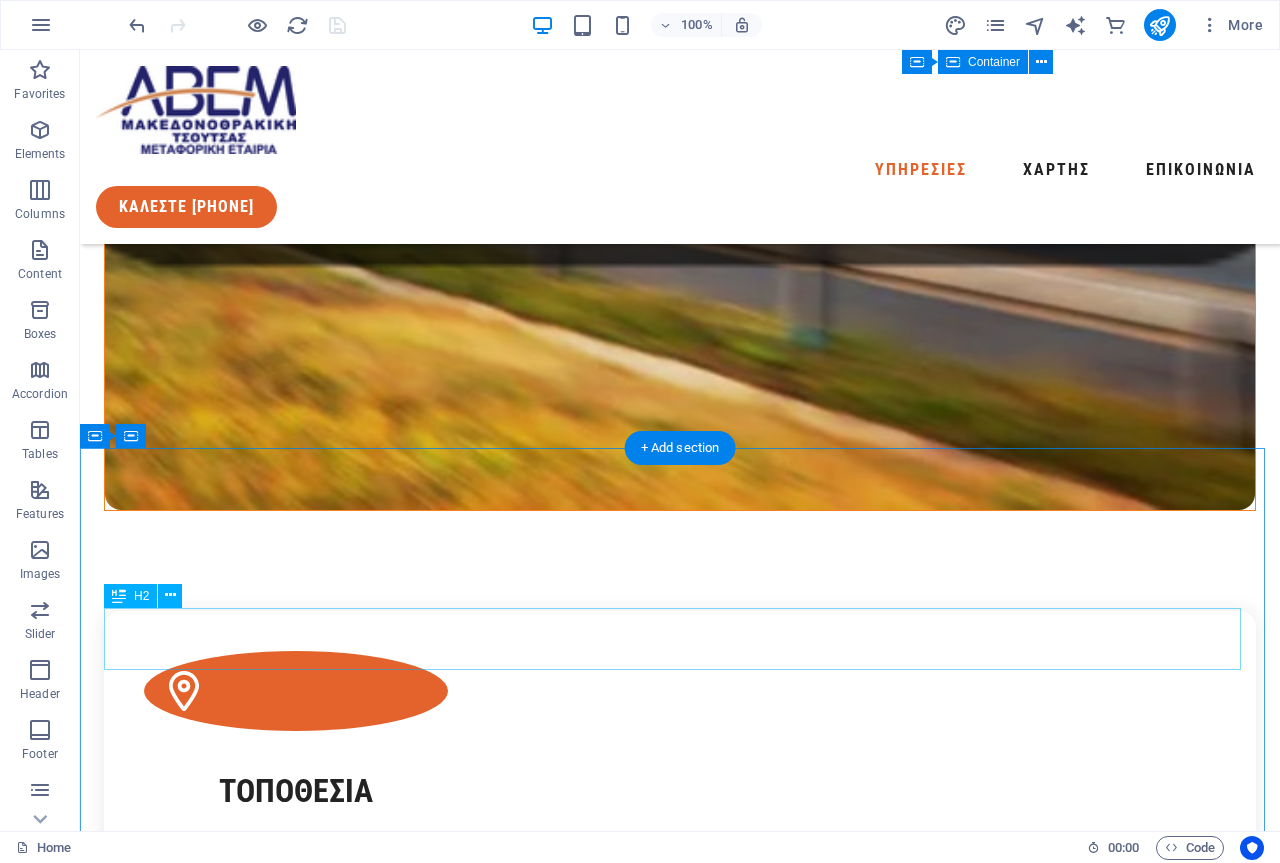 scroll, scrollTop: 1866, scrollLeft: 0, axis: vertical 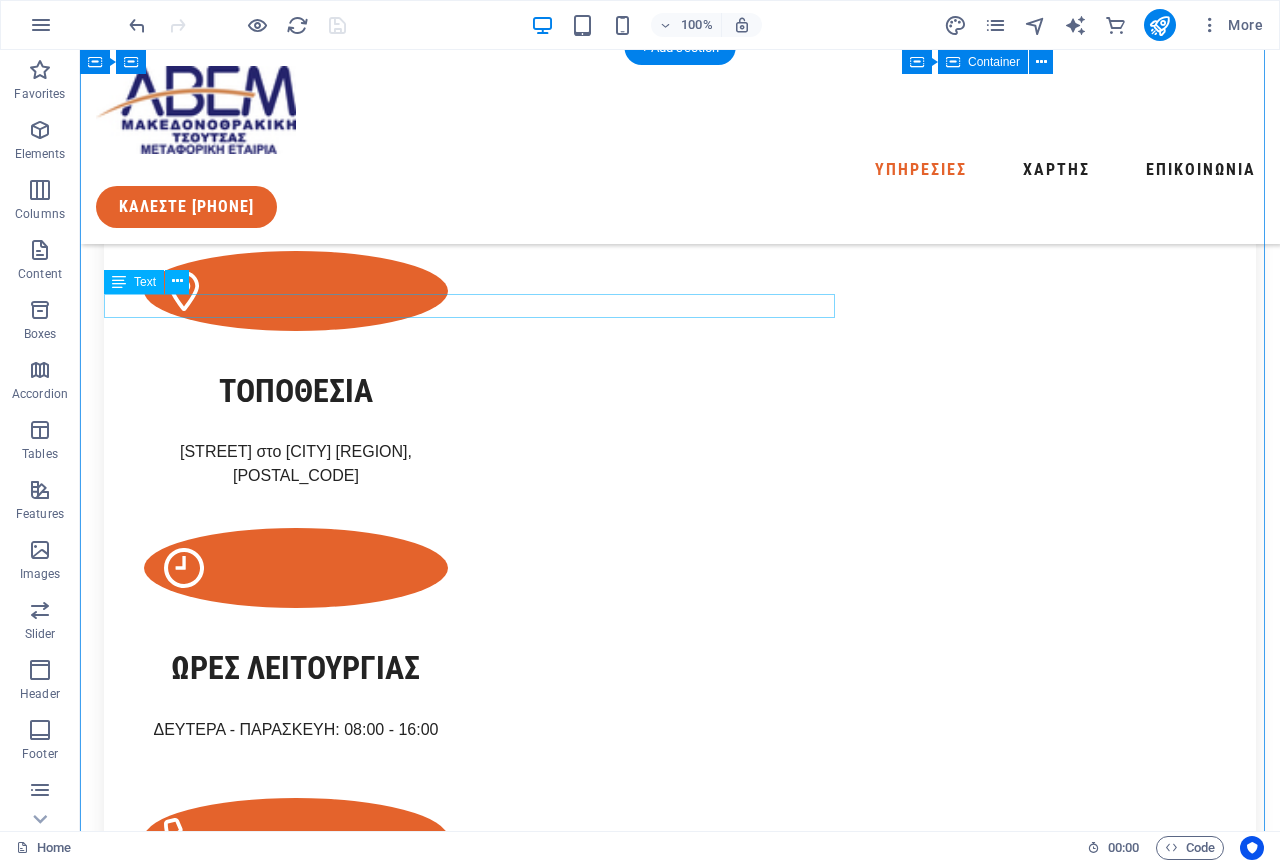 click on "Βρισκόμαστε στην Ιδιωτική Οδό των Ελληνικών Πετρελαίων (ΕΛΠΕ),  στο [CITY] [REGION]" at bounding box center (680, 2165) 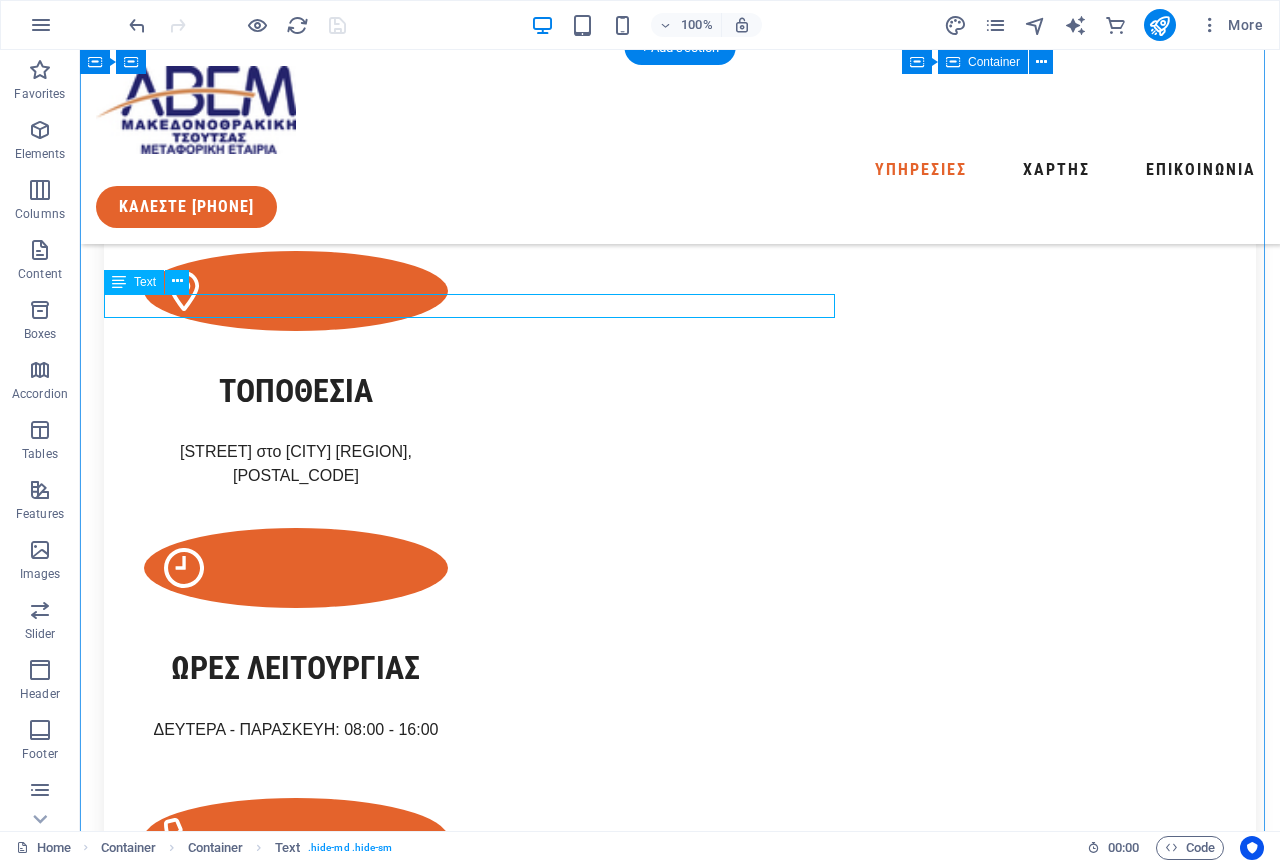 click on "Βρισκόμαστε στην Ιδιωτική Οδό των Ελληνικών Πετρελαίων (ΕΛΠΕ),  στο [CITY] [REGION]" at bounding box center (680, 2165) 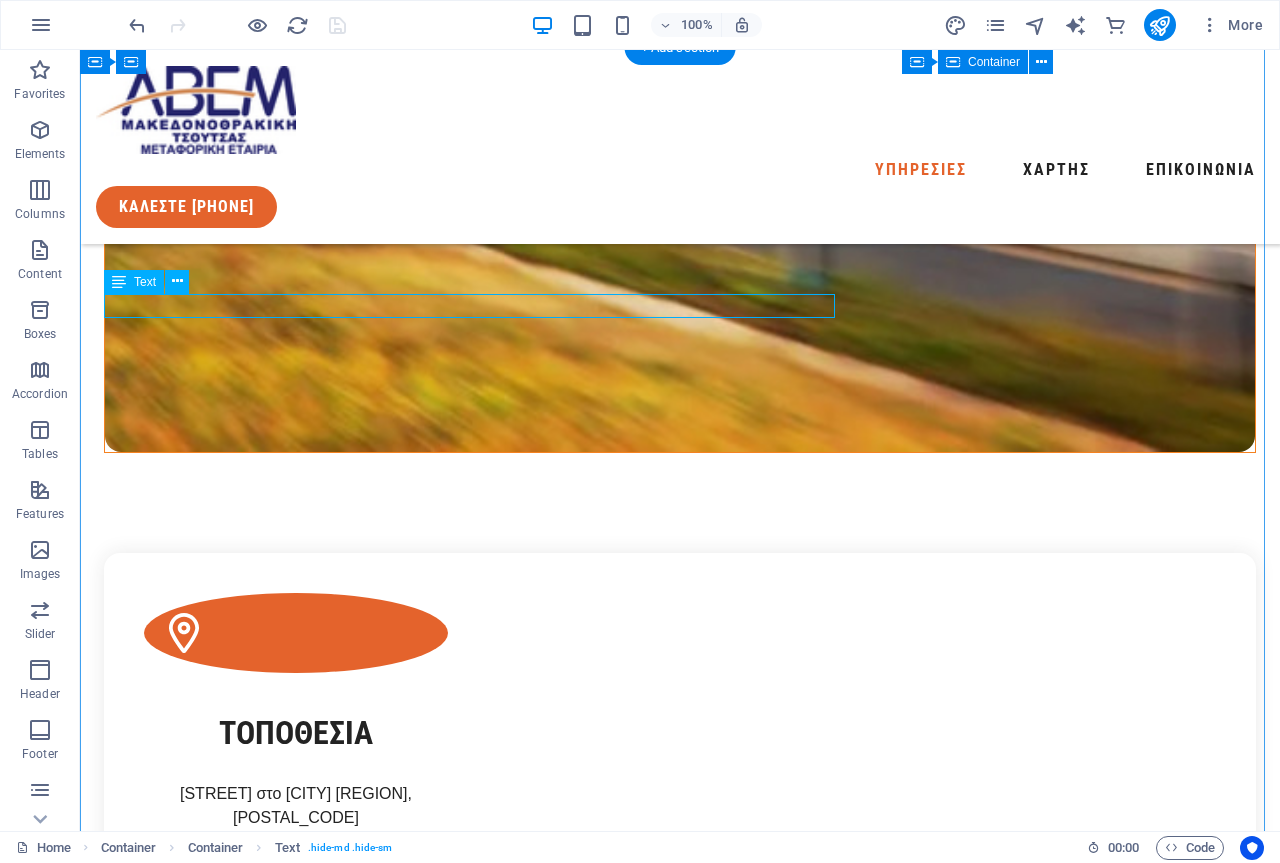 scroll, scrollTop: 2597, scrollLeft: 0, axis: vertical 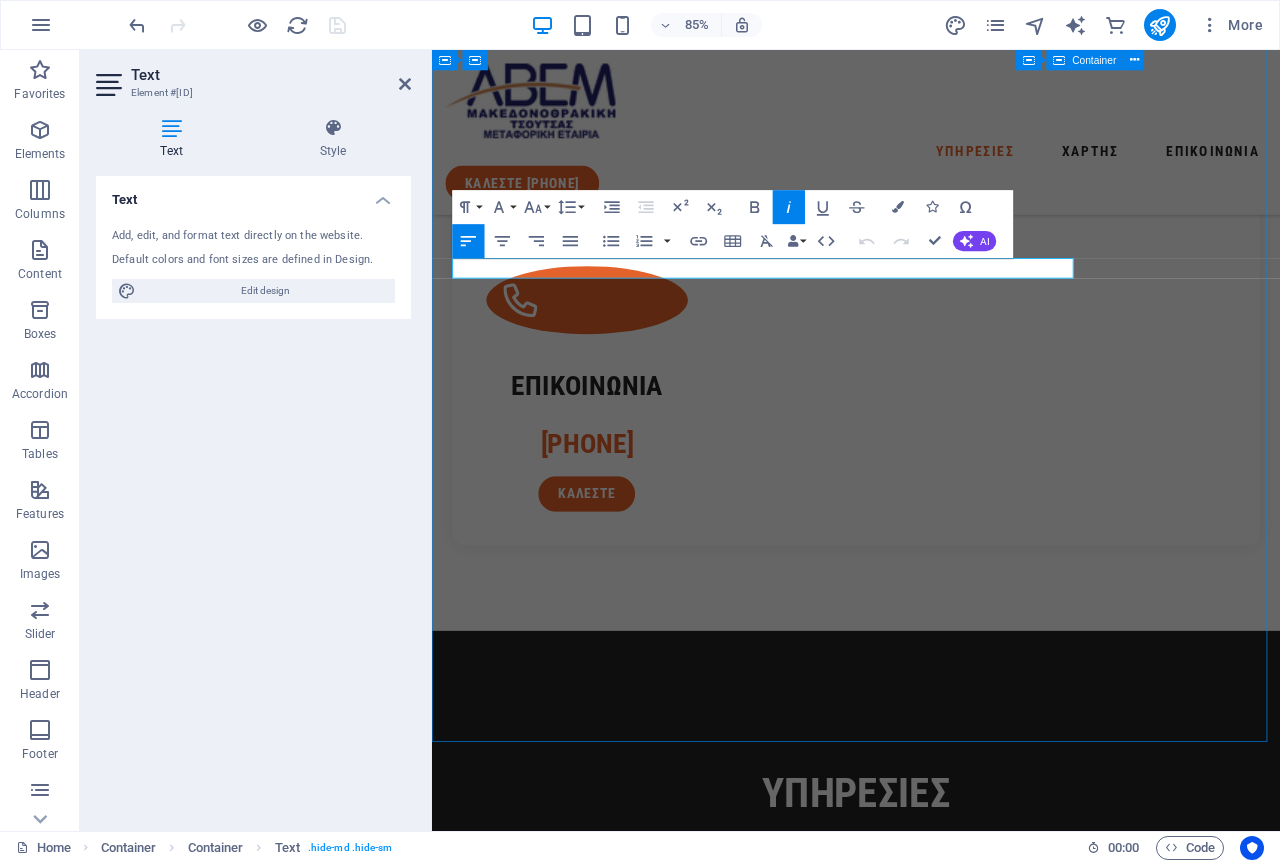 click on "Βρισκόμαστε στην Ιδιωτική Οδό των Ελληνικών Πετρελαίων (ΕΛΠΕ),  στο [CITY] [REGION]" at bounding box center (776, 1671) 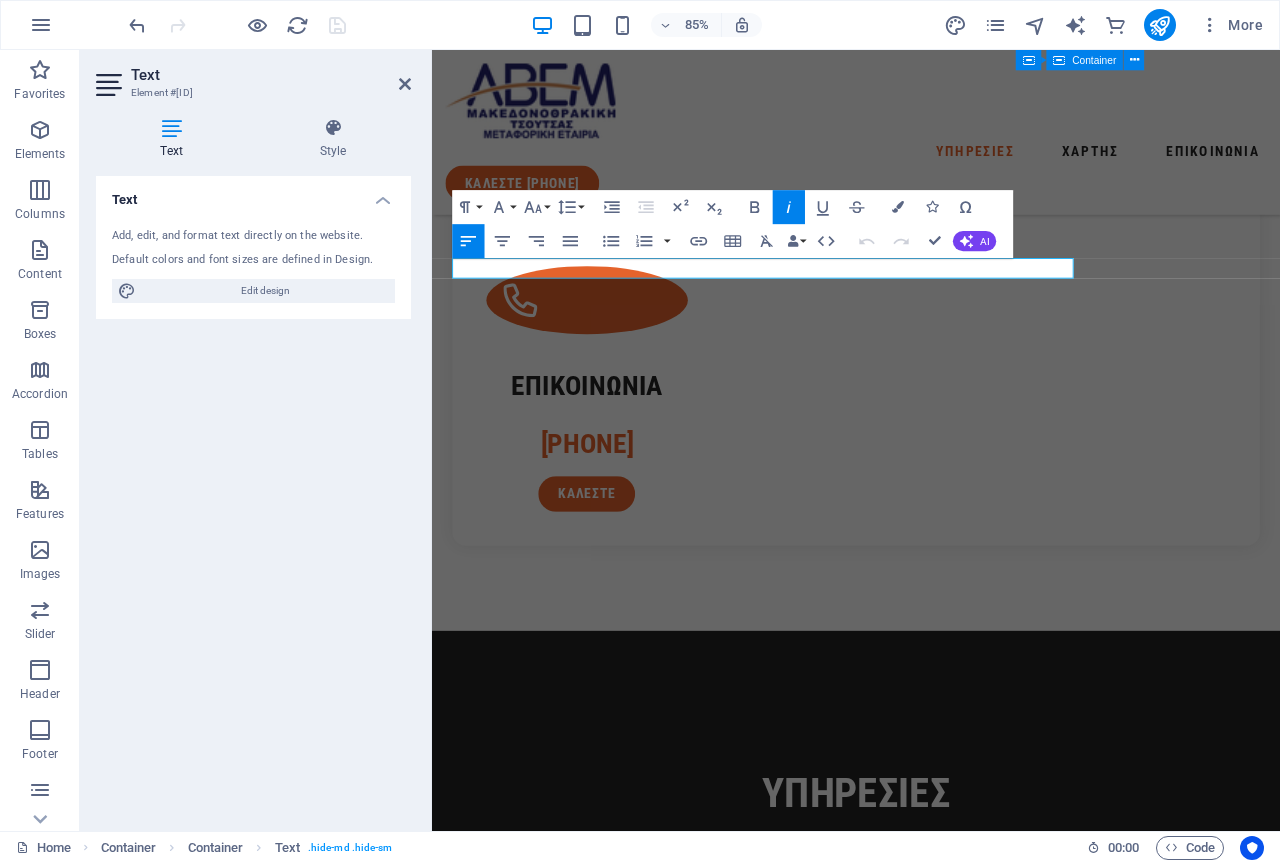 type 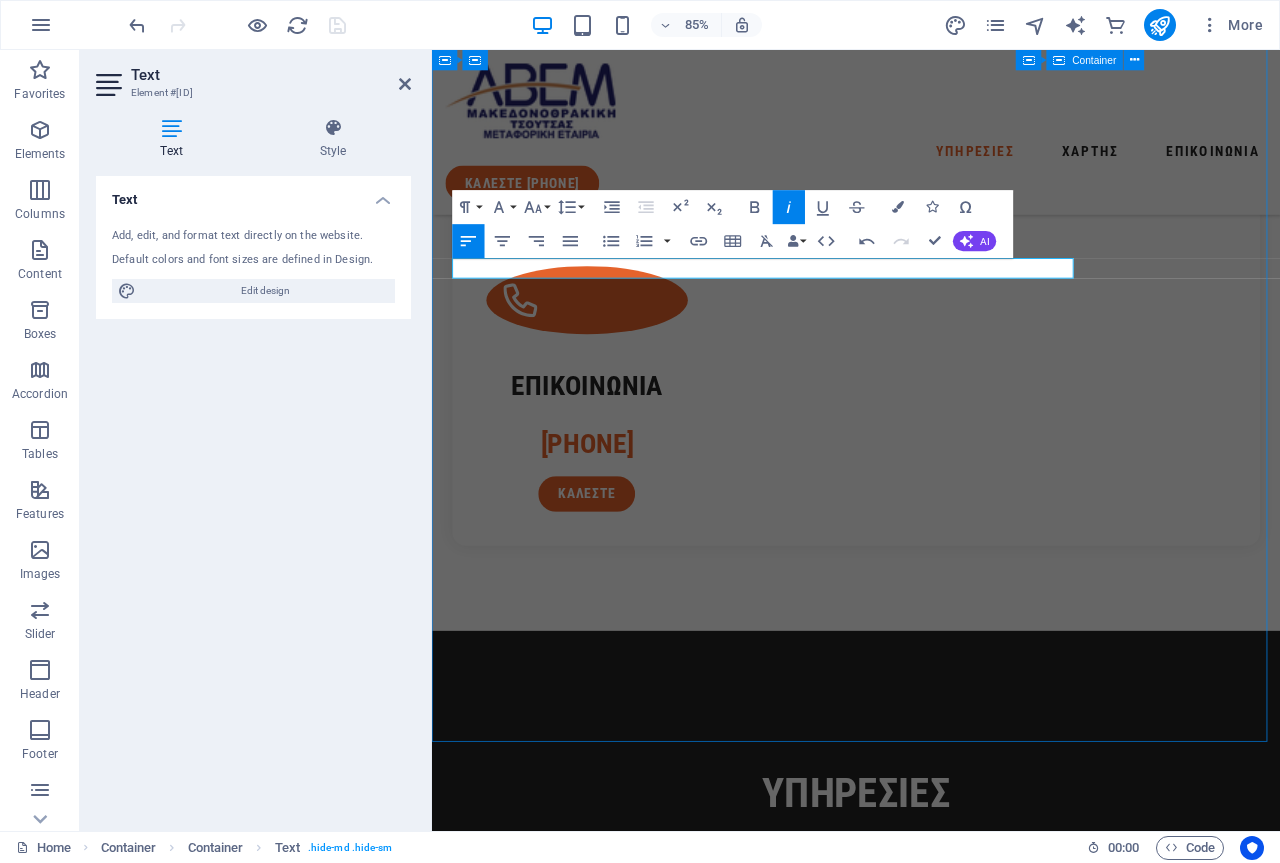 click on "Βρισκόμαστε στην [STREET] στο [CITY] [REGION], εντός της ALUMINCO" at bounding box center (716, 1671) 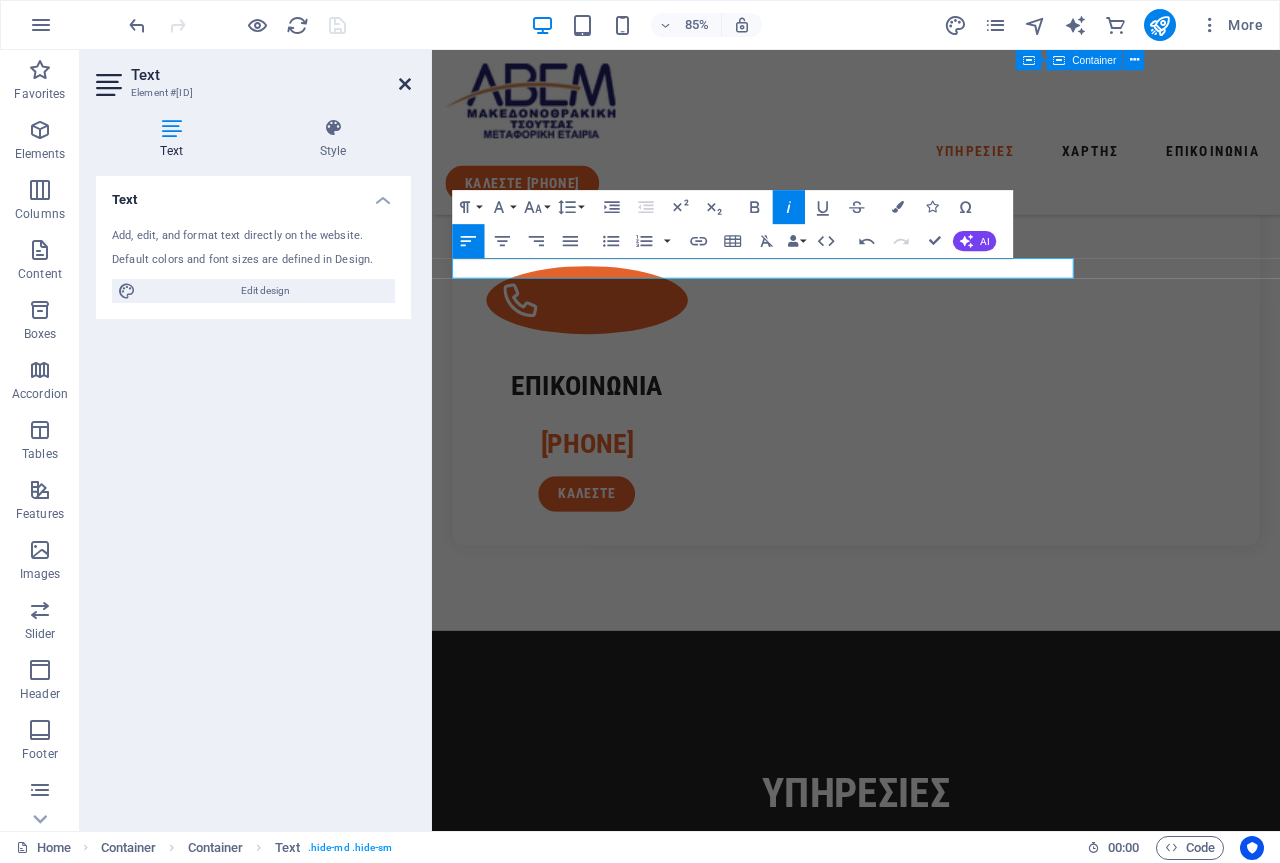click at bounding box center [405, 84] 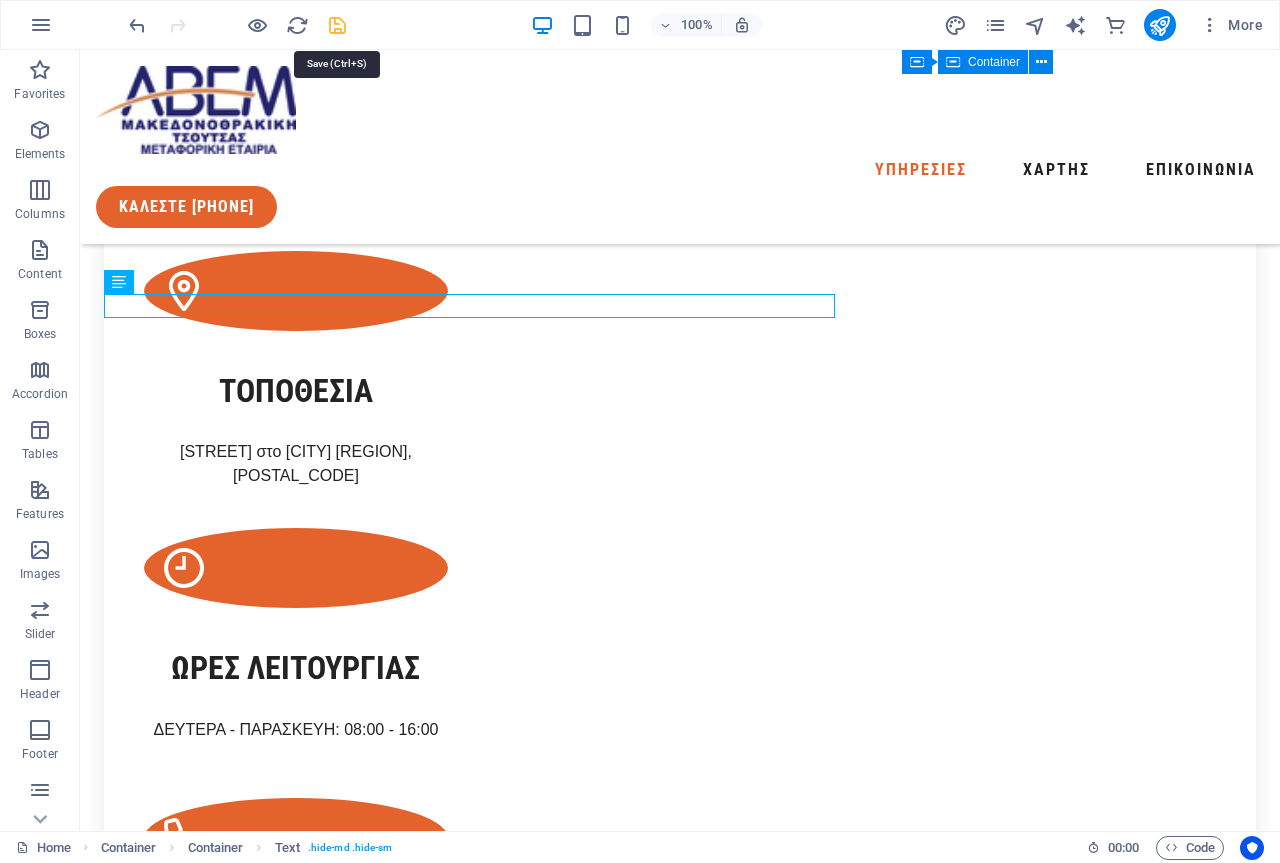 click at bounding box center [337, 25] 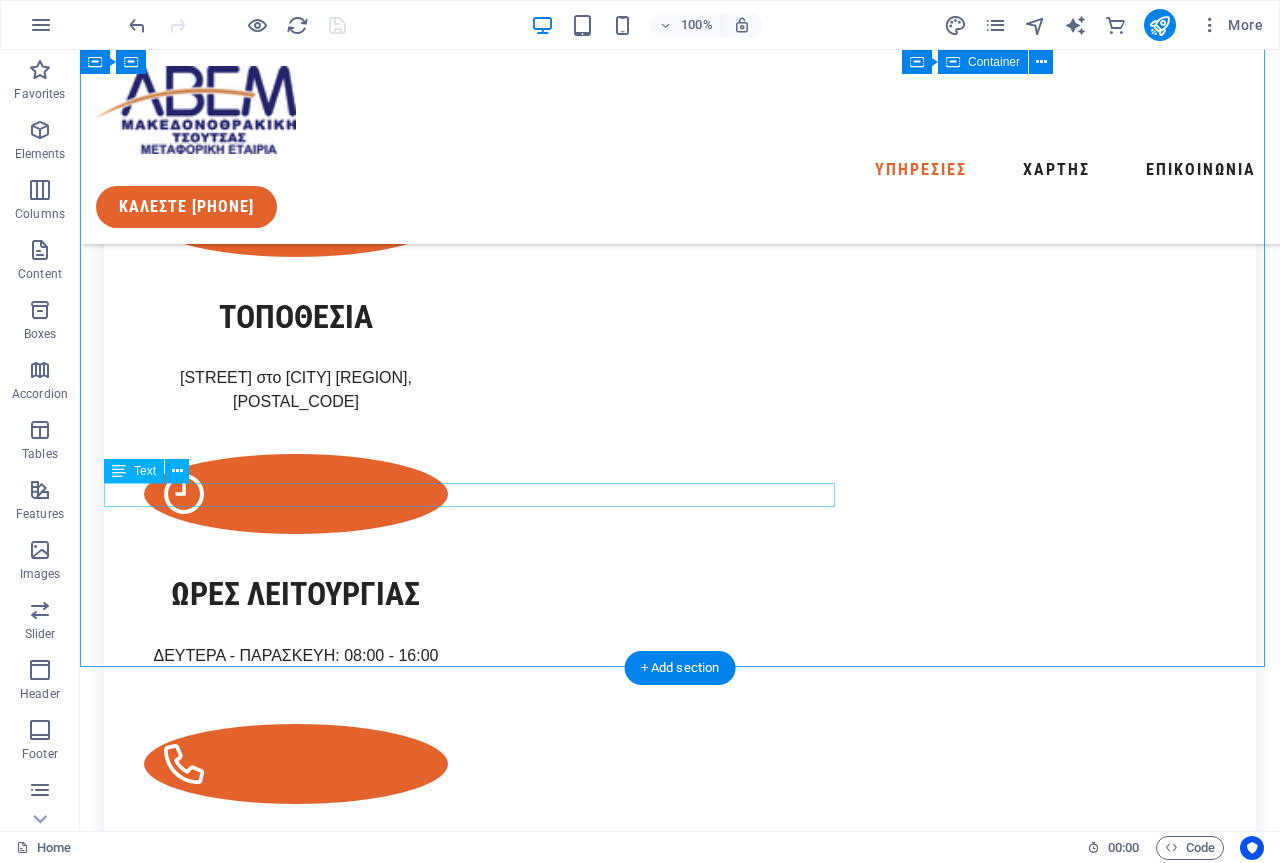 scroll, scrollTop: 1866, scrollLeft: 0, axis: vertical 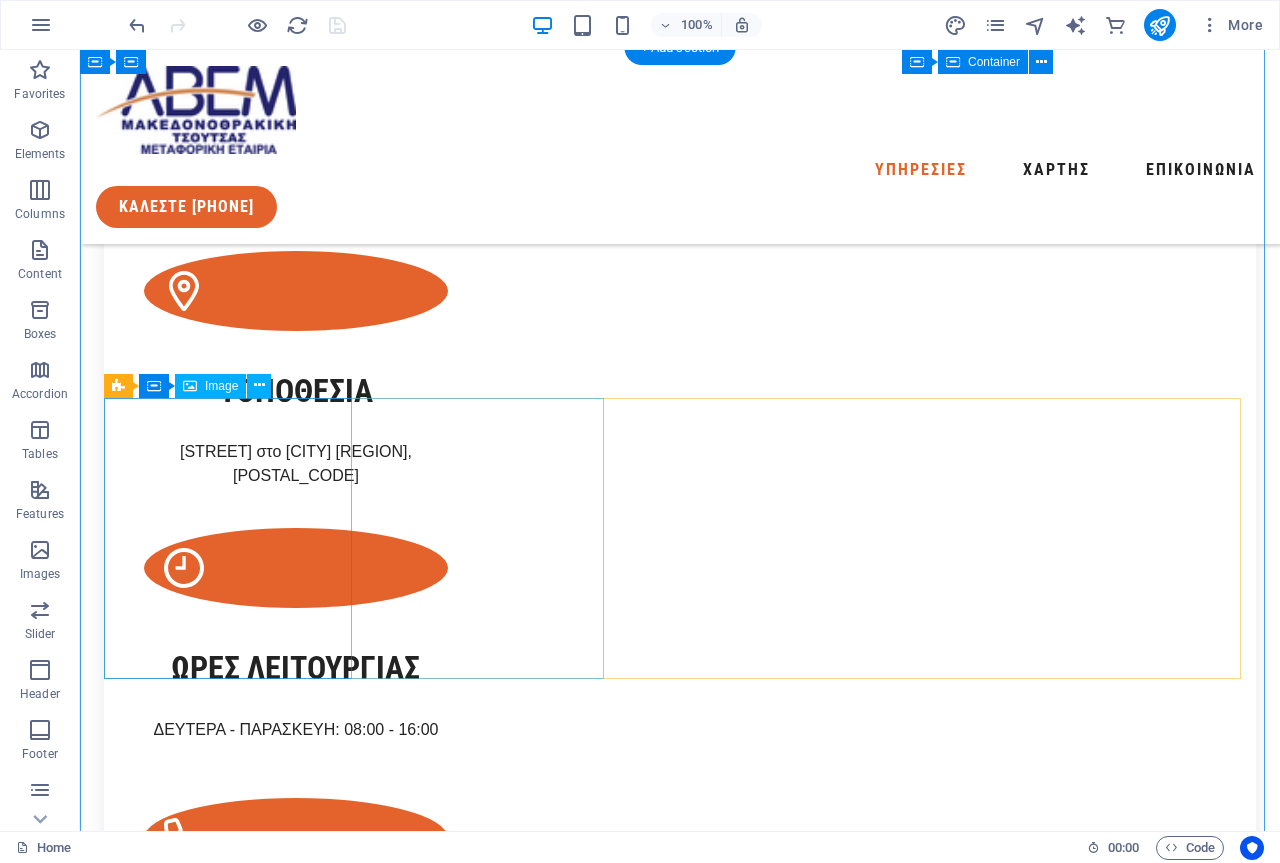 click at bounding box center (264, 2538) 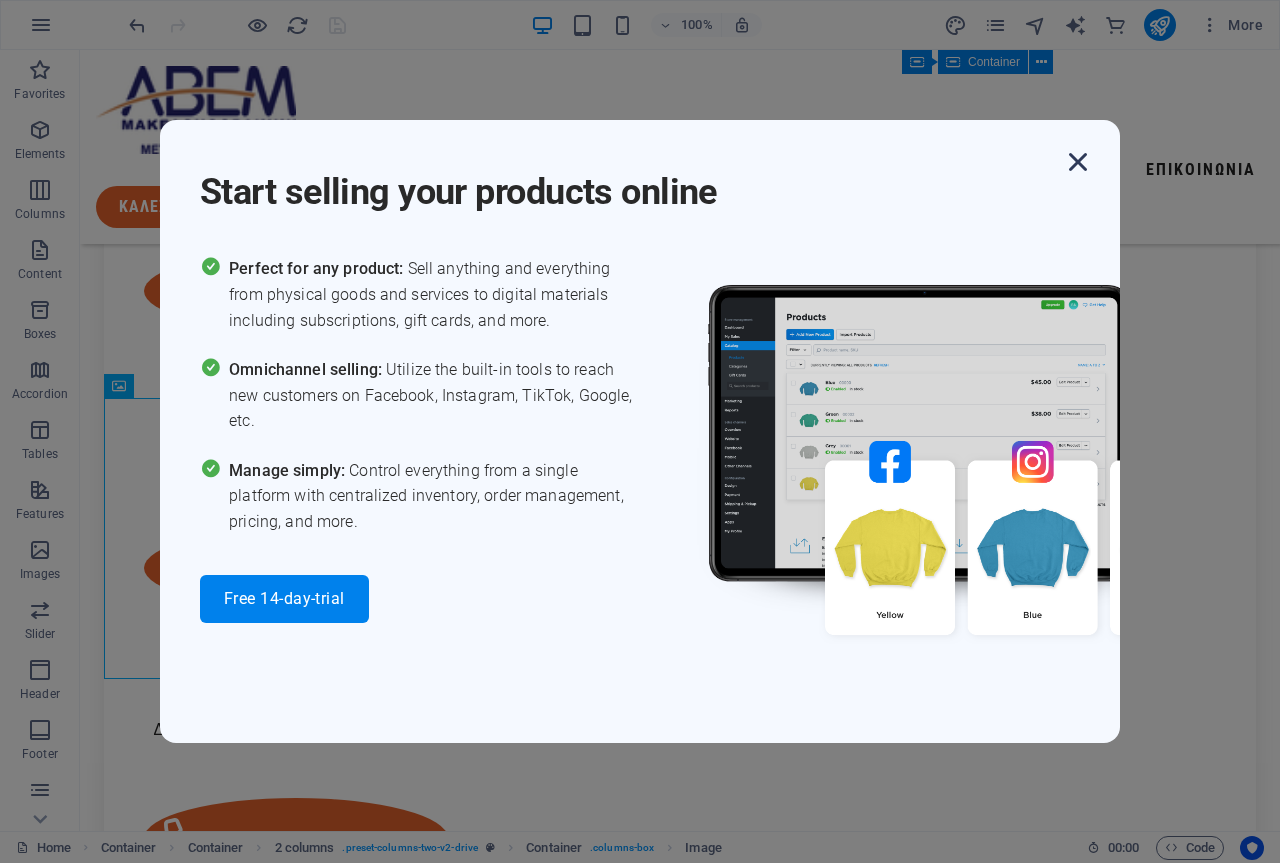 click at bounding box center [1078, 162] 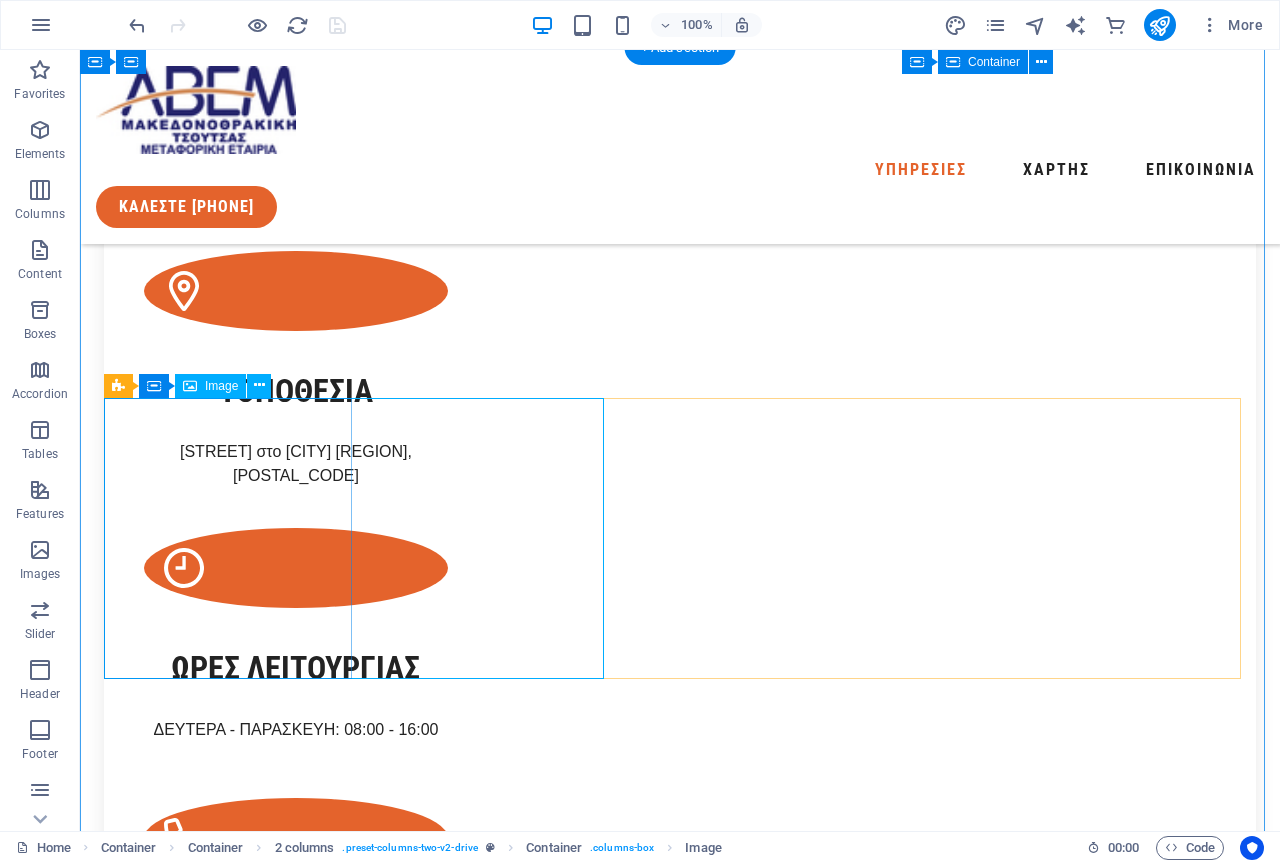 click at bounding box center [264, 2538] 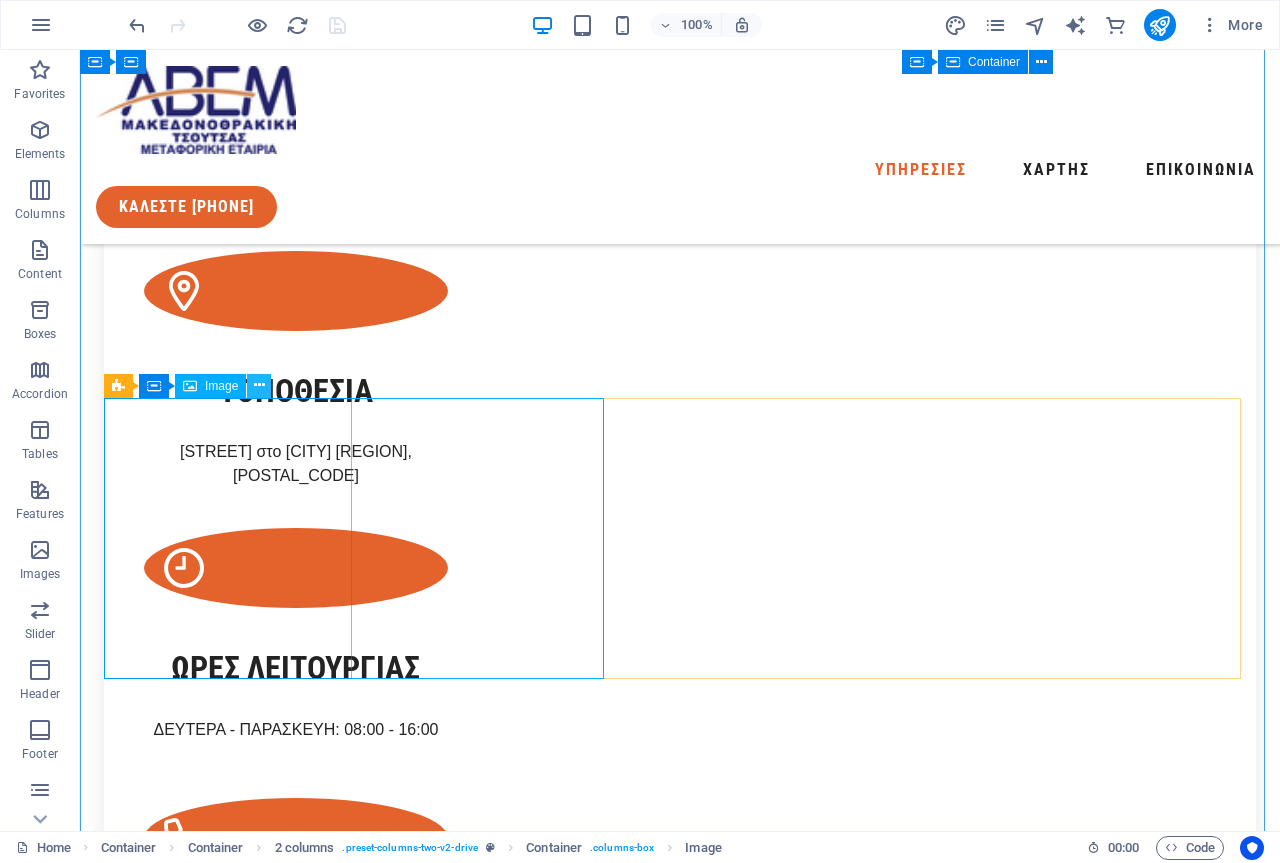 click at bounding box center (259, 385) 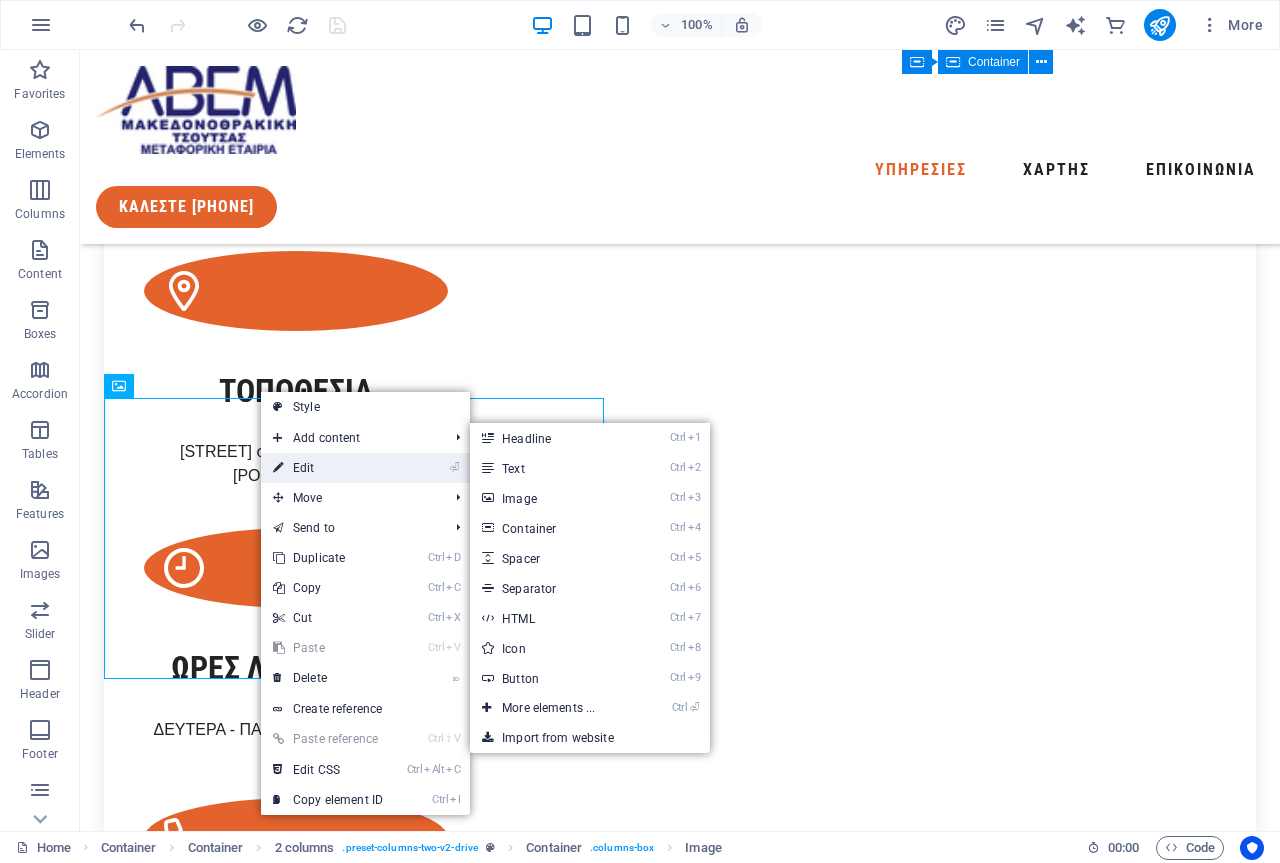 click on "⏎  Edit" at bounding box center [328, 468] 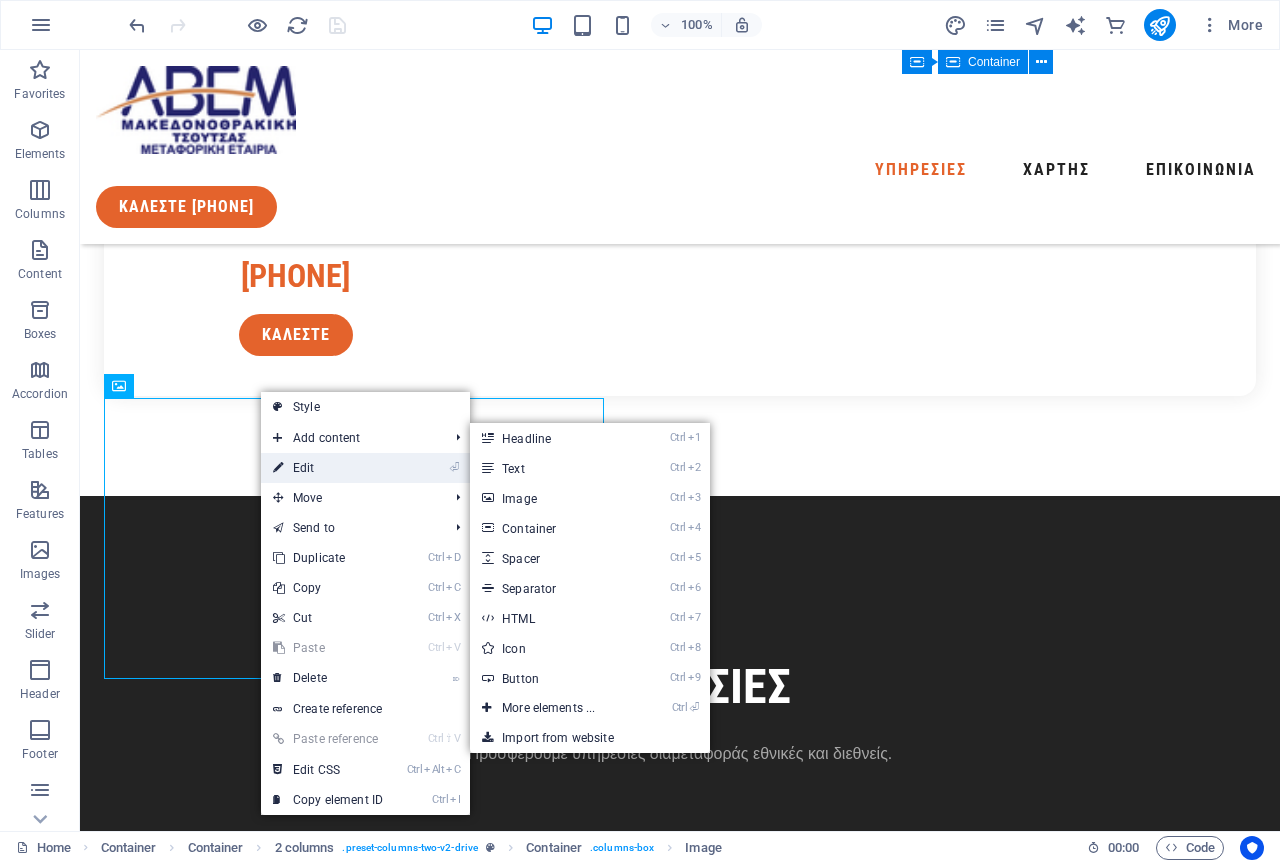 select on "px" 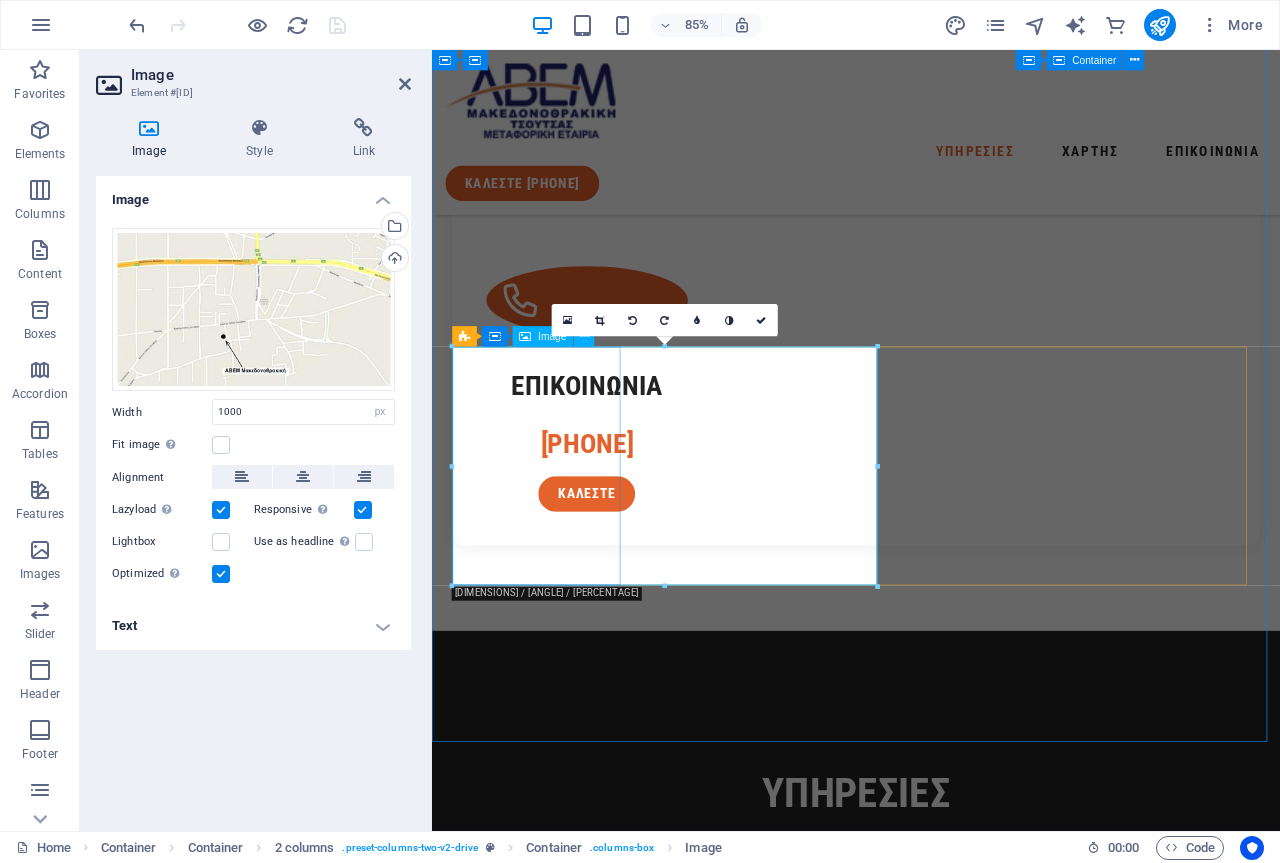 click at bounding box center (616, 2045) 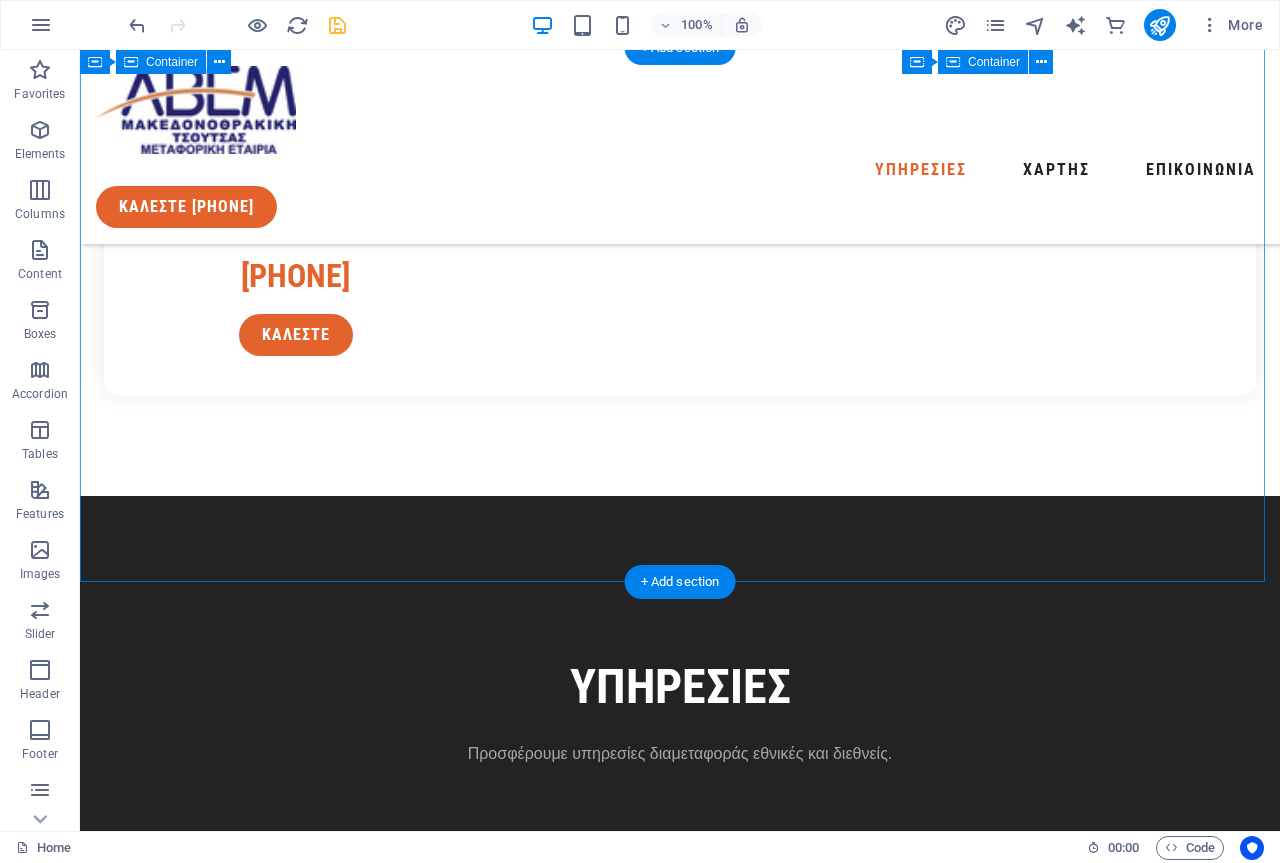 scroll, scrollTop: 1866, scrollLeft: 0, axis: vertical 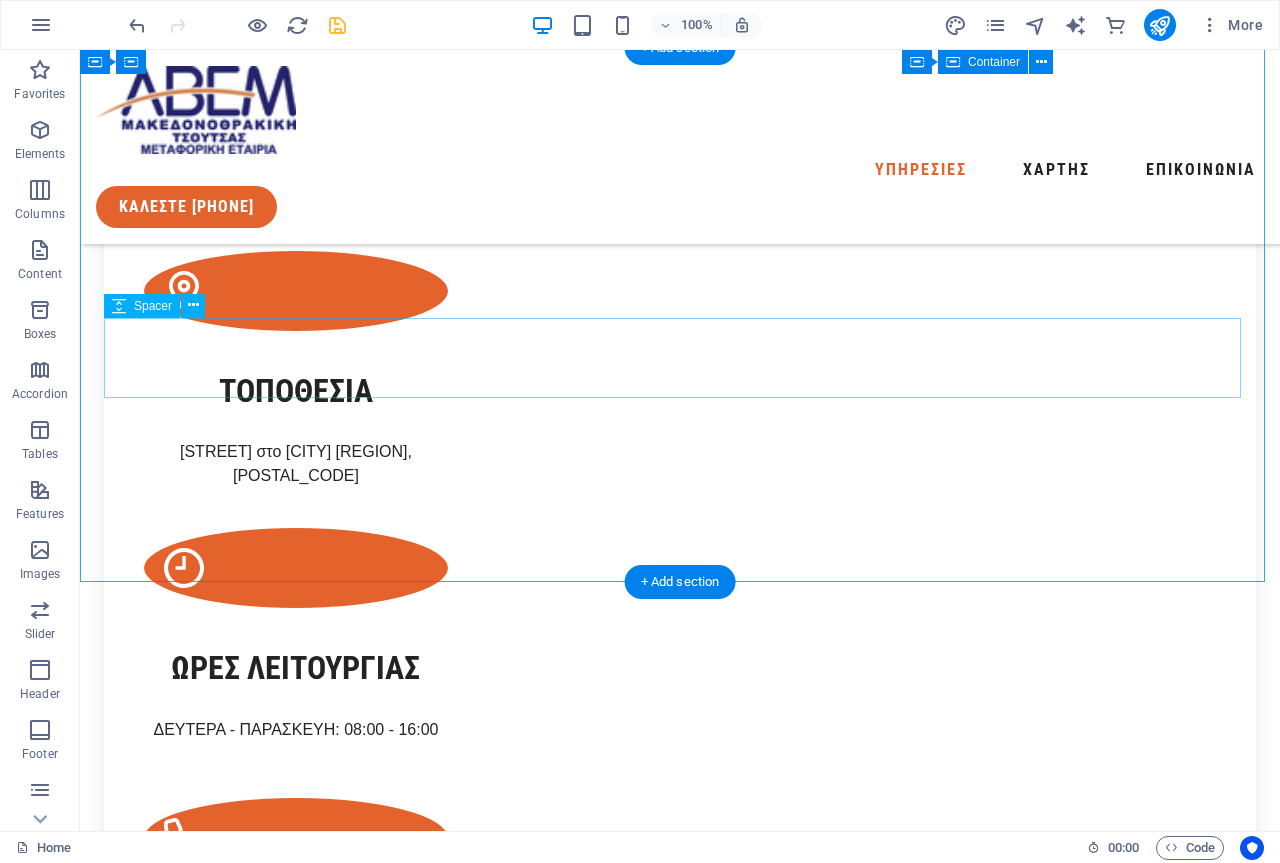 click at bounding box center (680, 2217) 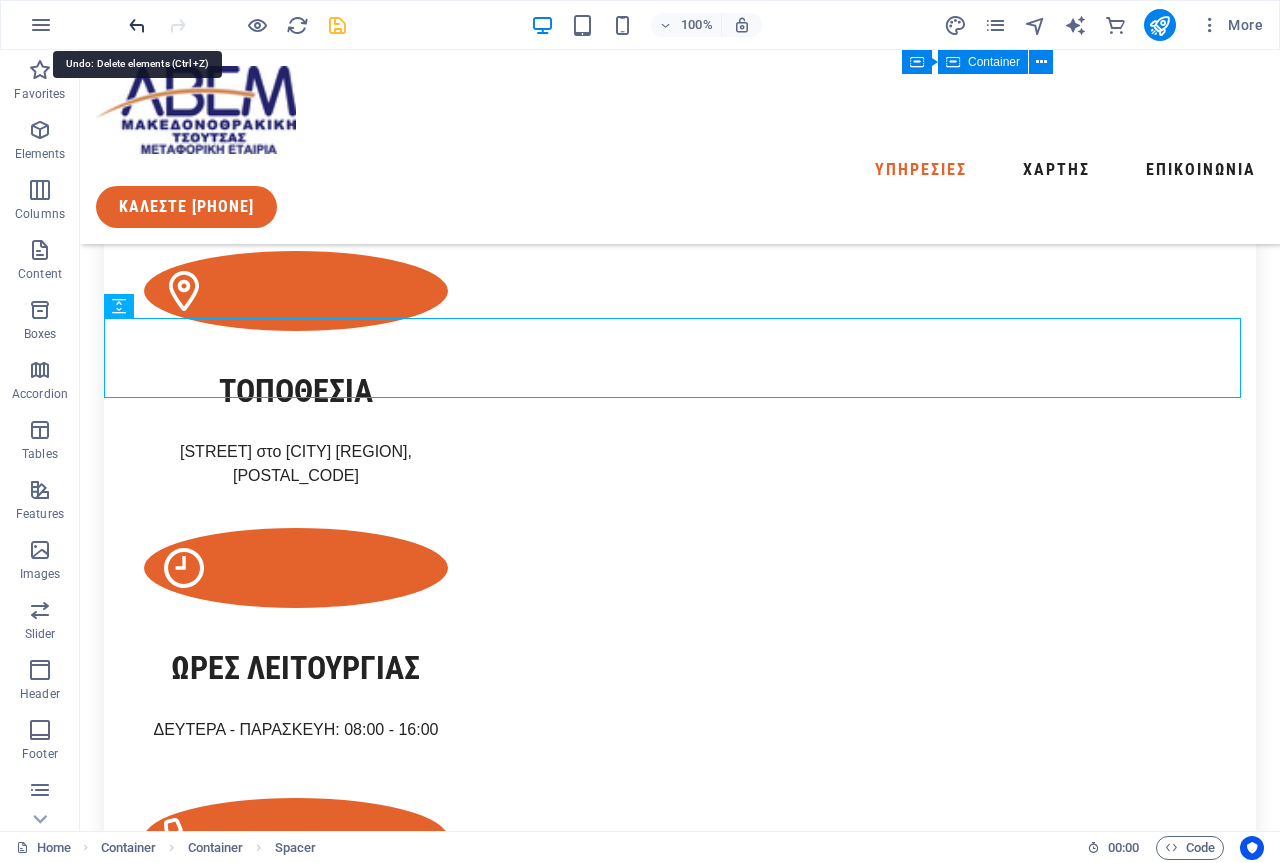 click at bounding box center [137, 25] 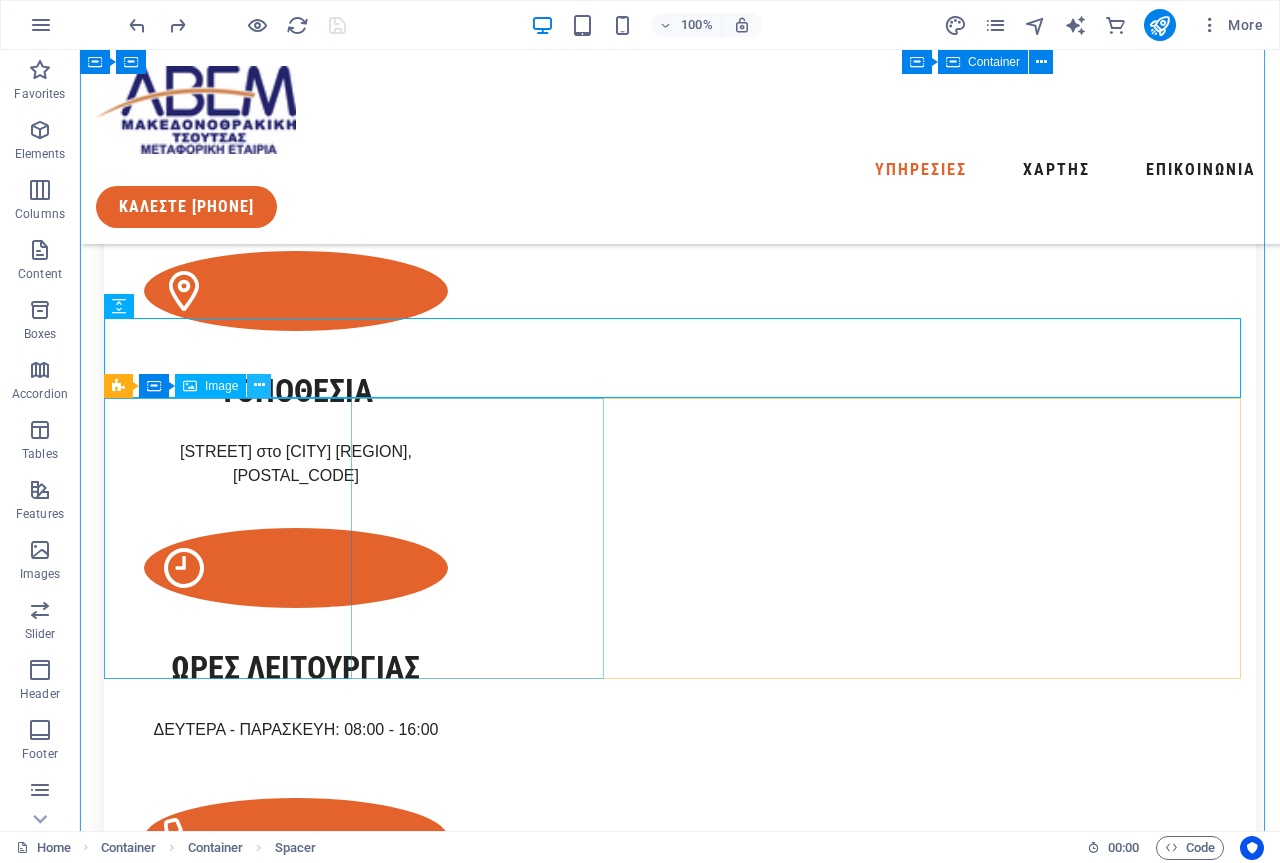 click at bounding box center (259, 385) 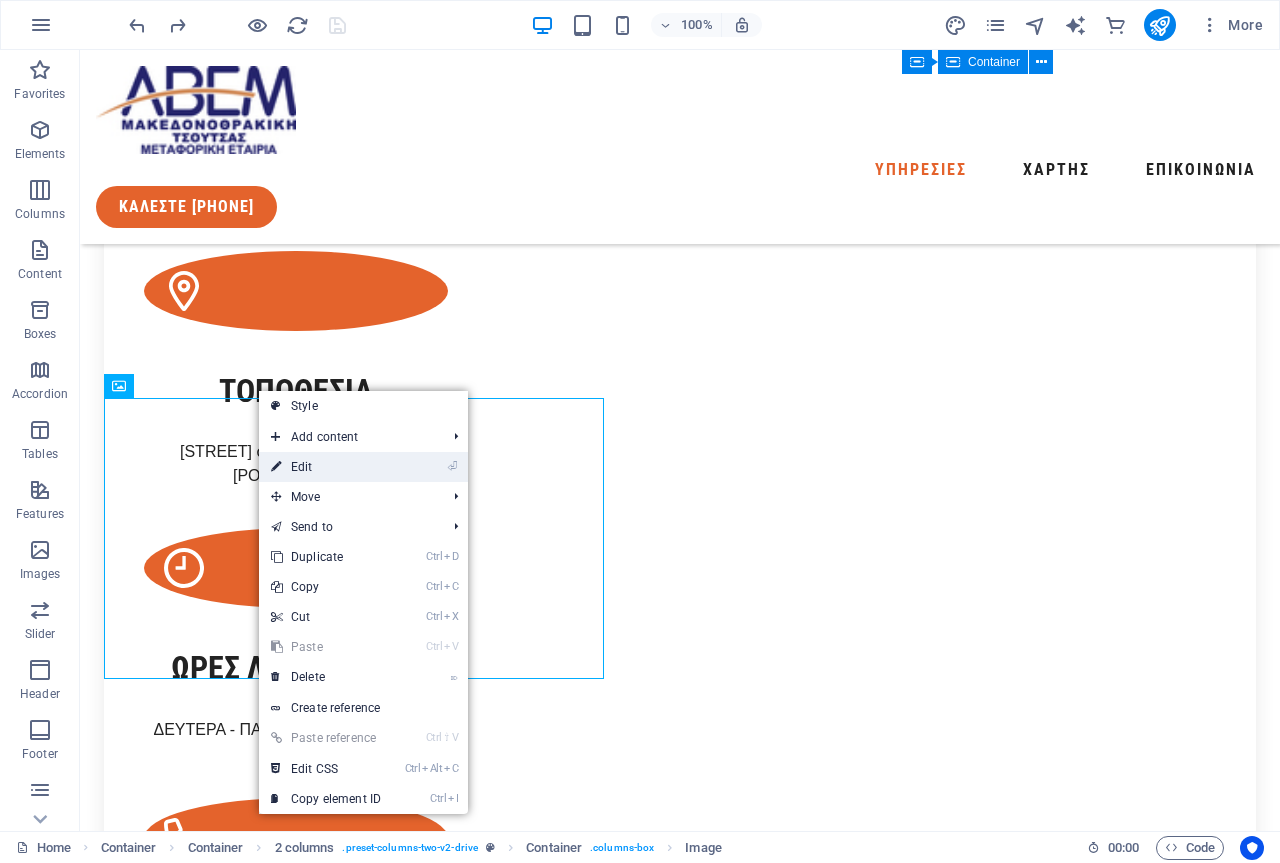 click on "⏎  Edit" at bounding box center (326, 467) 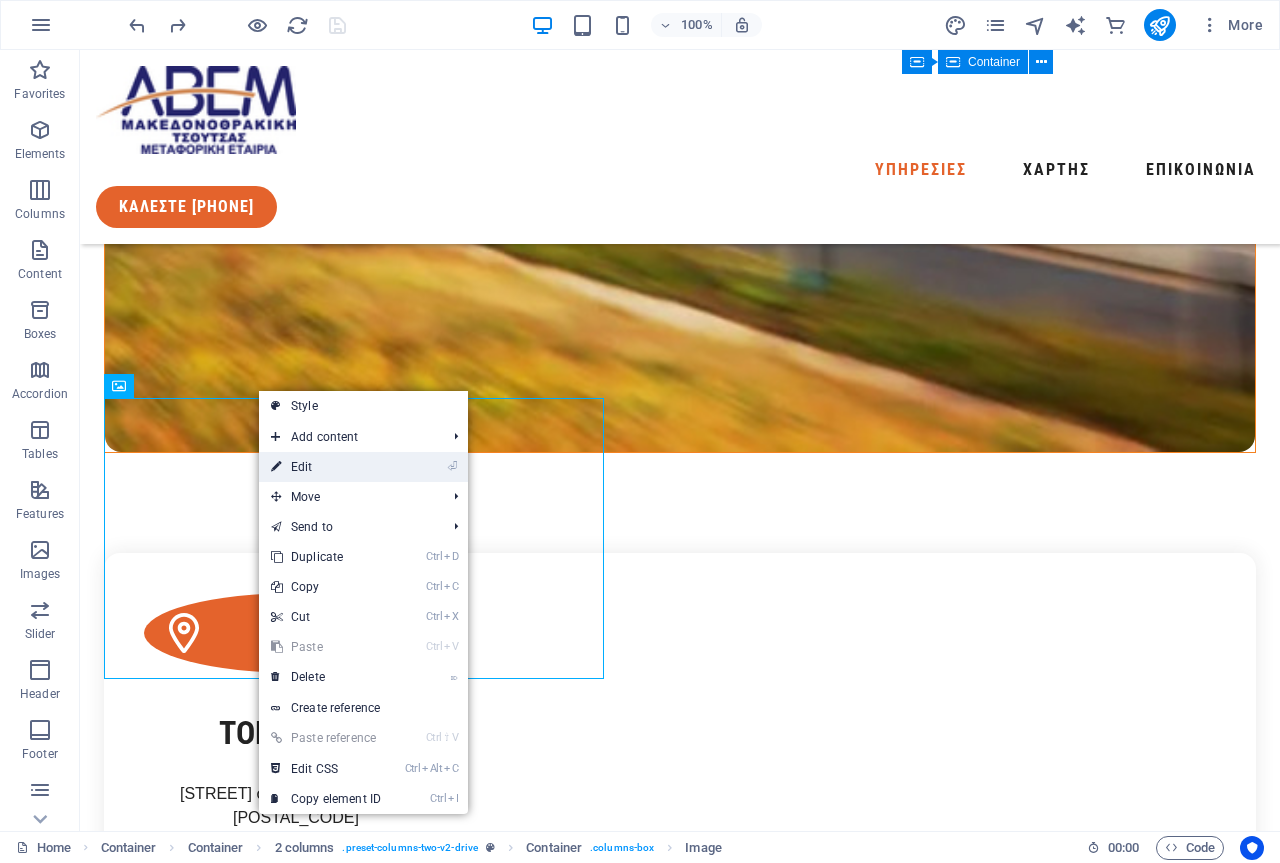 scroll, scrollTop: 2597, scrollLeft: 0, axis: vertical 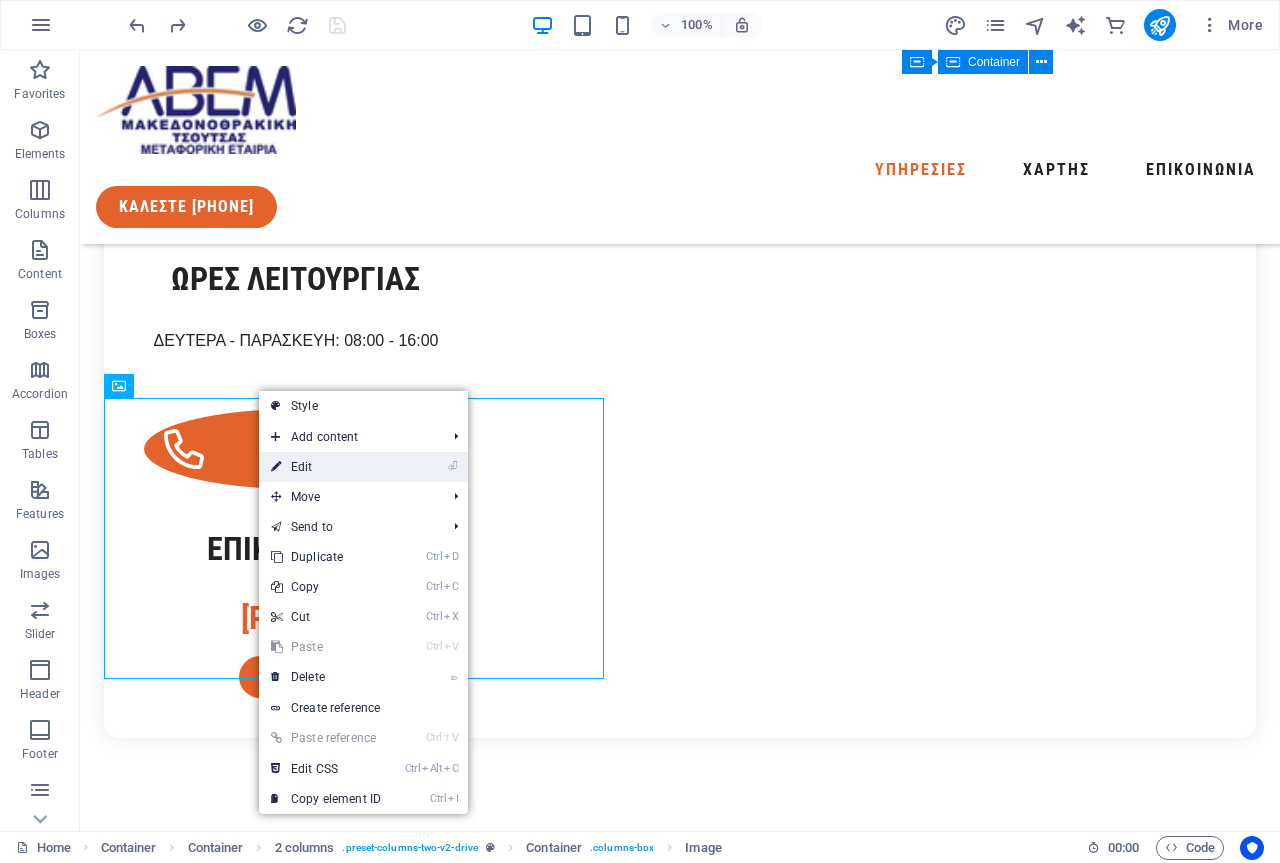 select on "px" 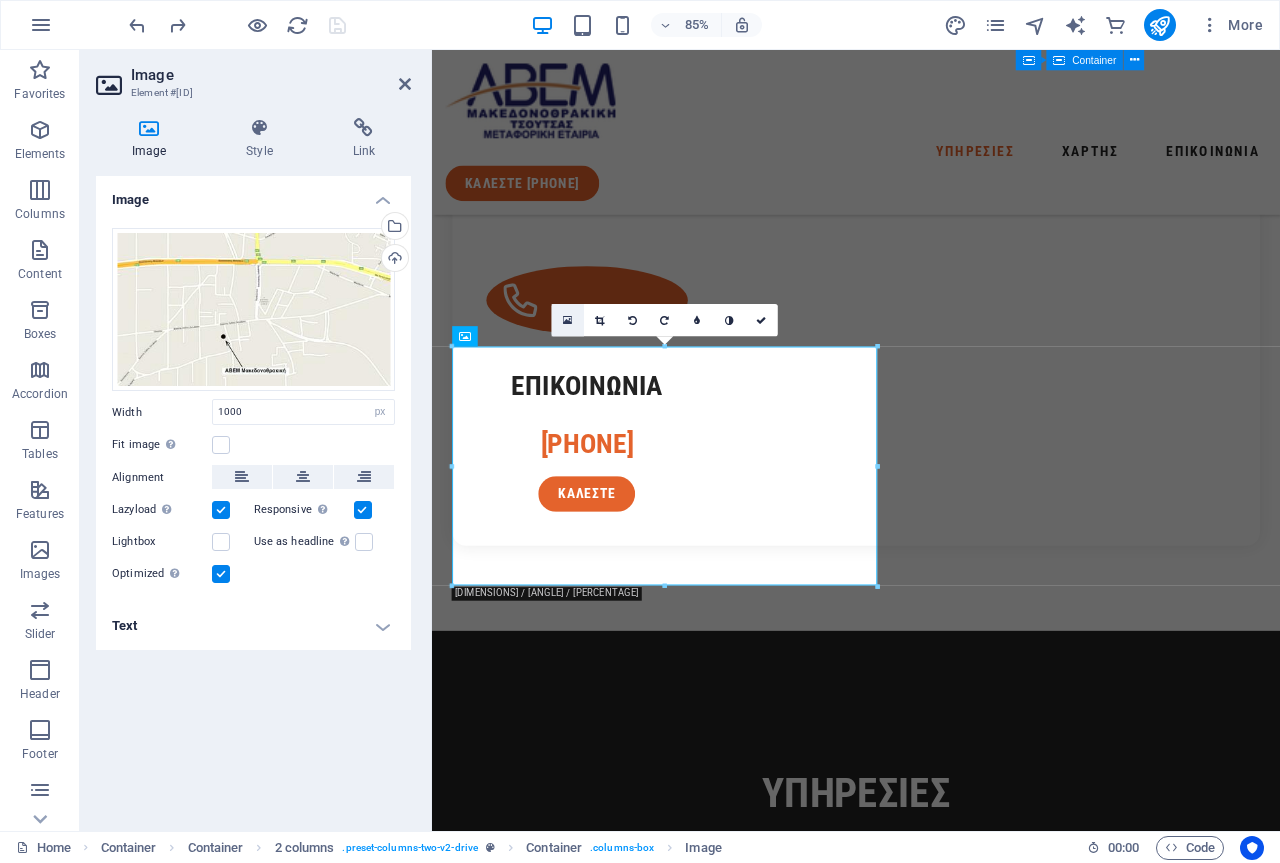 click at bounding box center [568, 320] 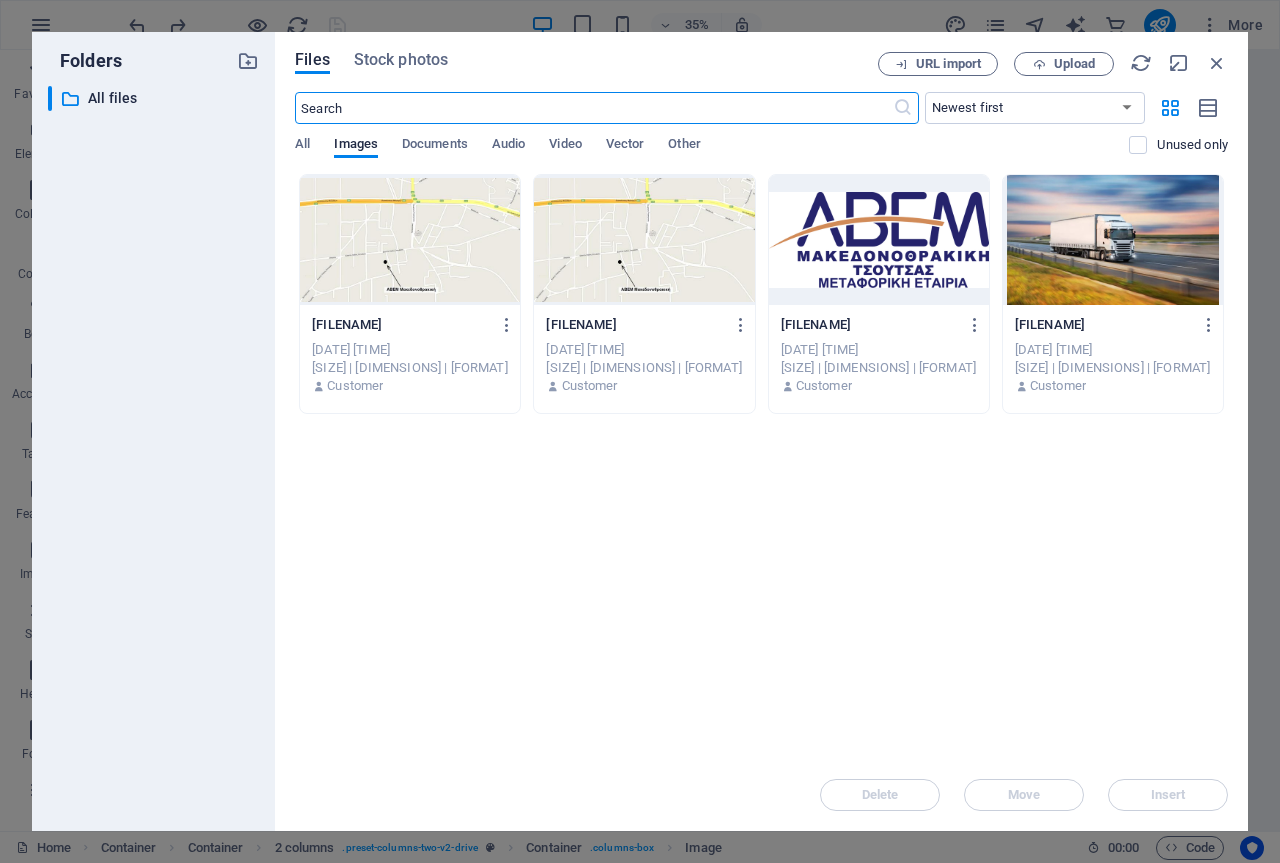scroll, scrollTop: 1987, scrollLeft: 0, axis: vertical 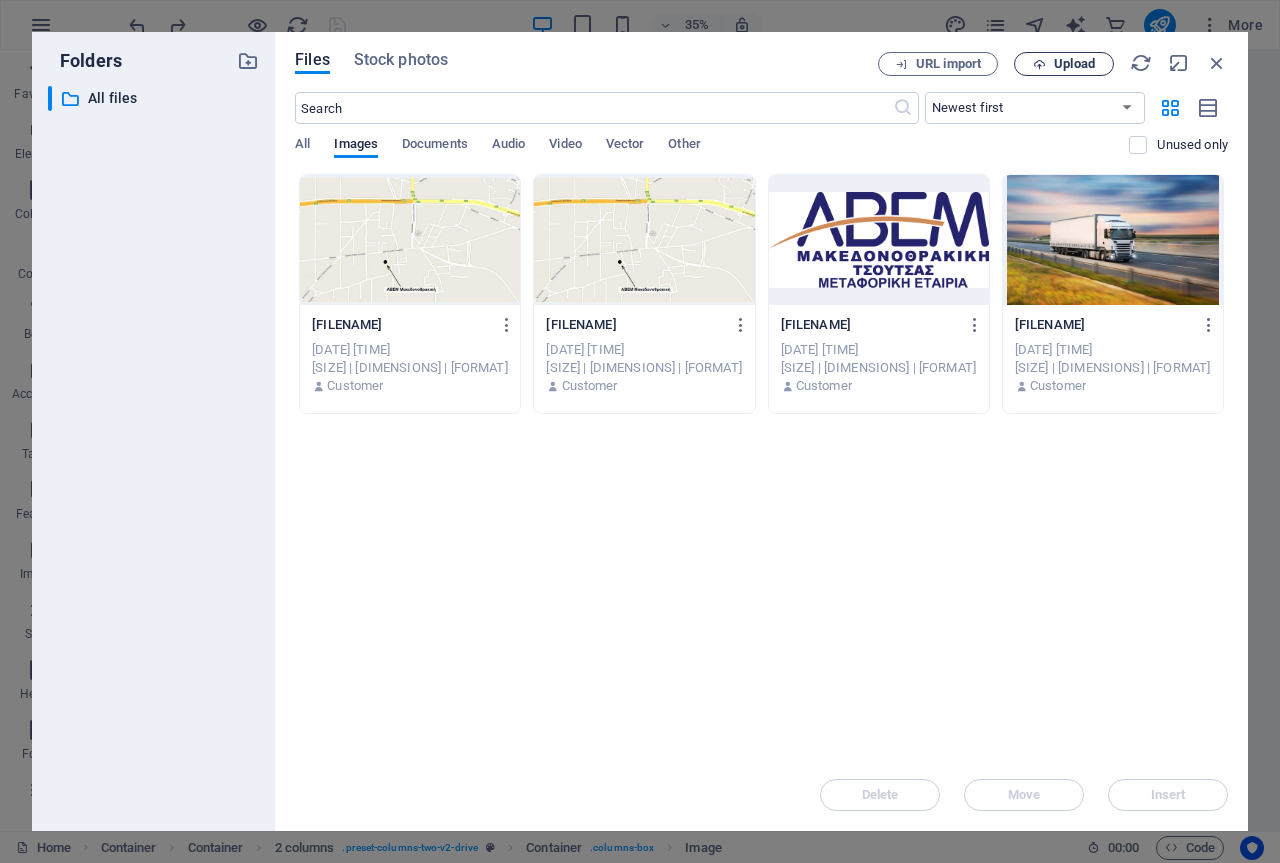 click at bounding box center (1039, 64) 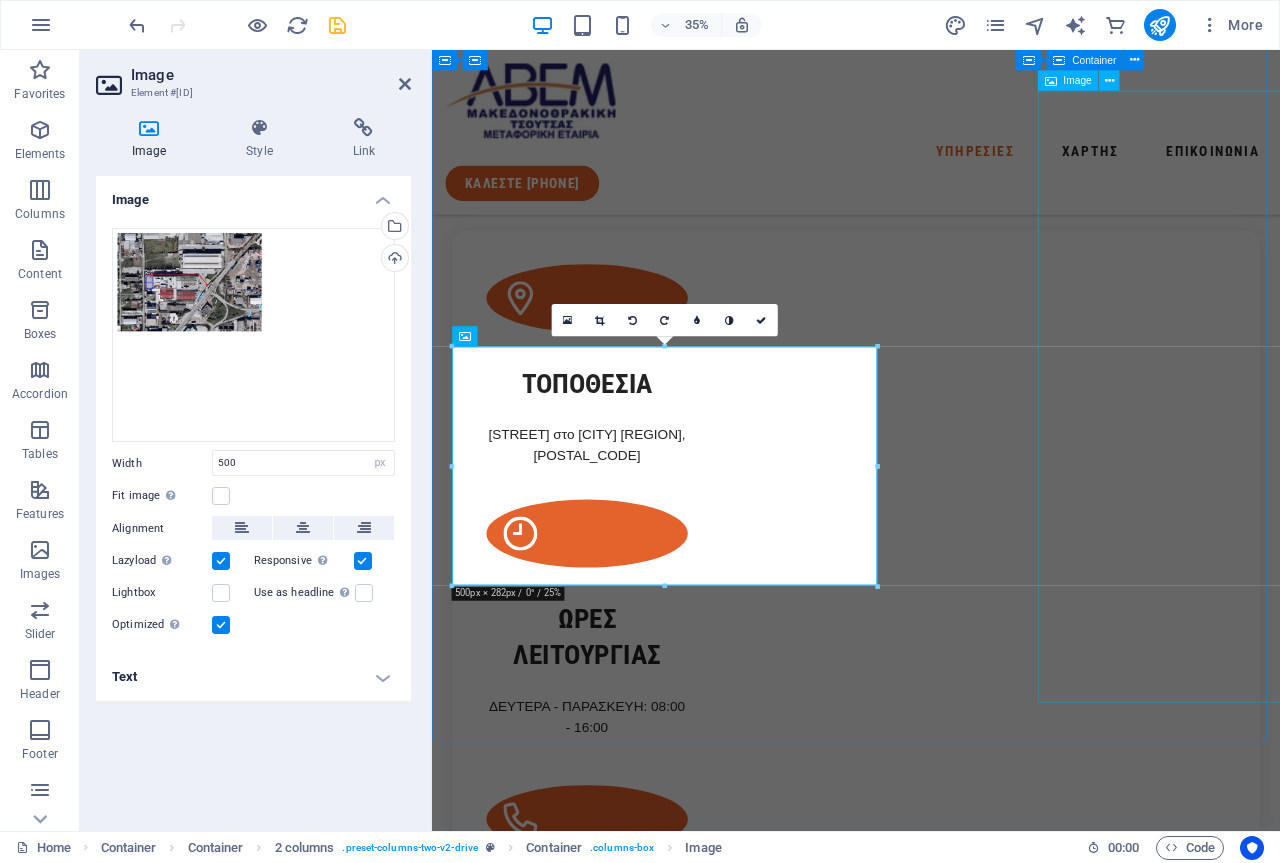 scroll, scrollTop: 2597, scrollLeft: 0, axis: vertical 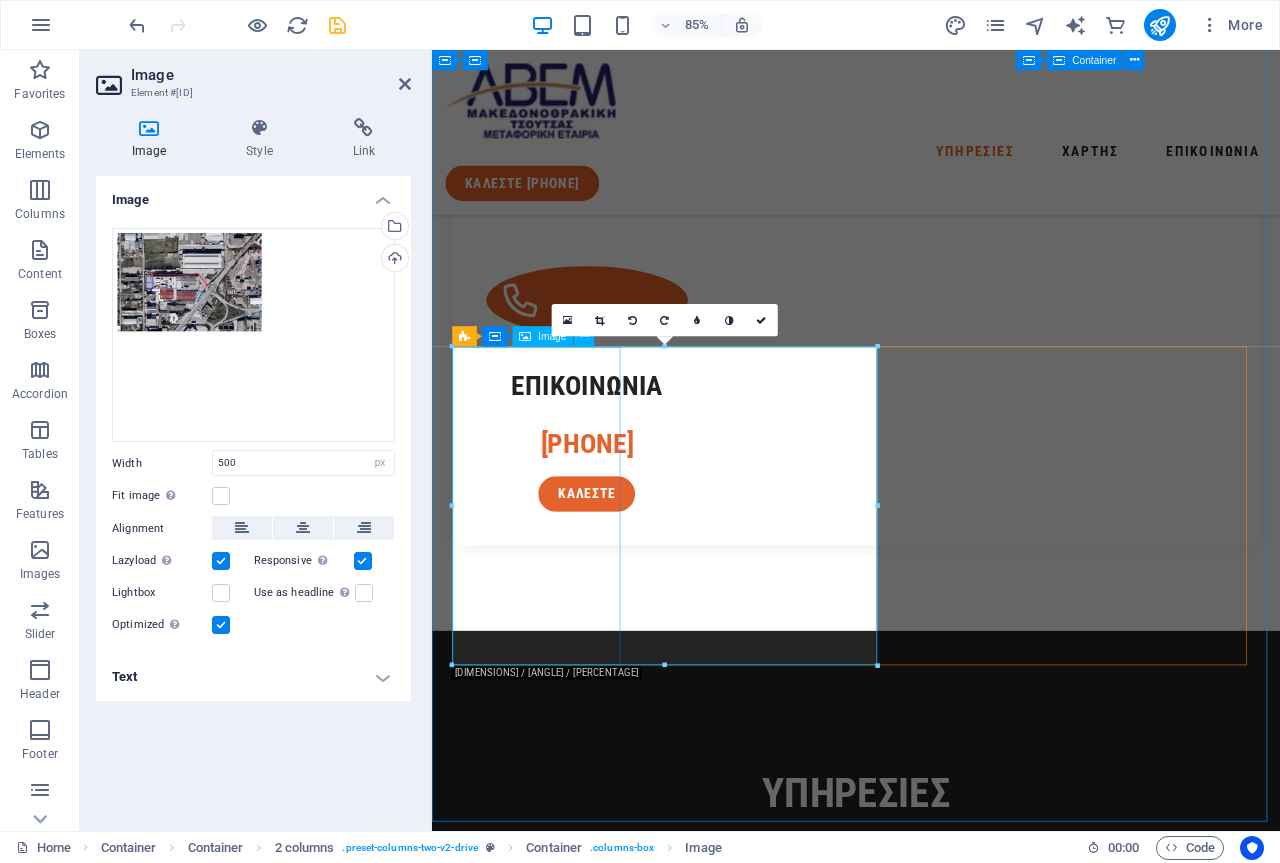 click at bounding box center (616, 1951) 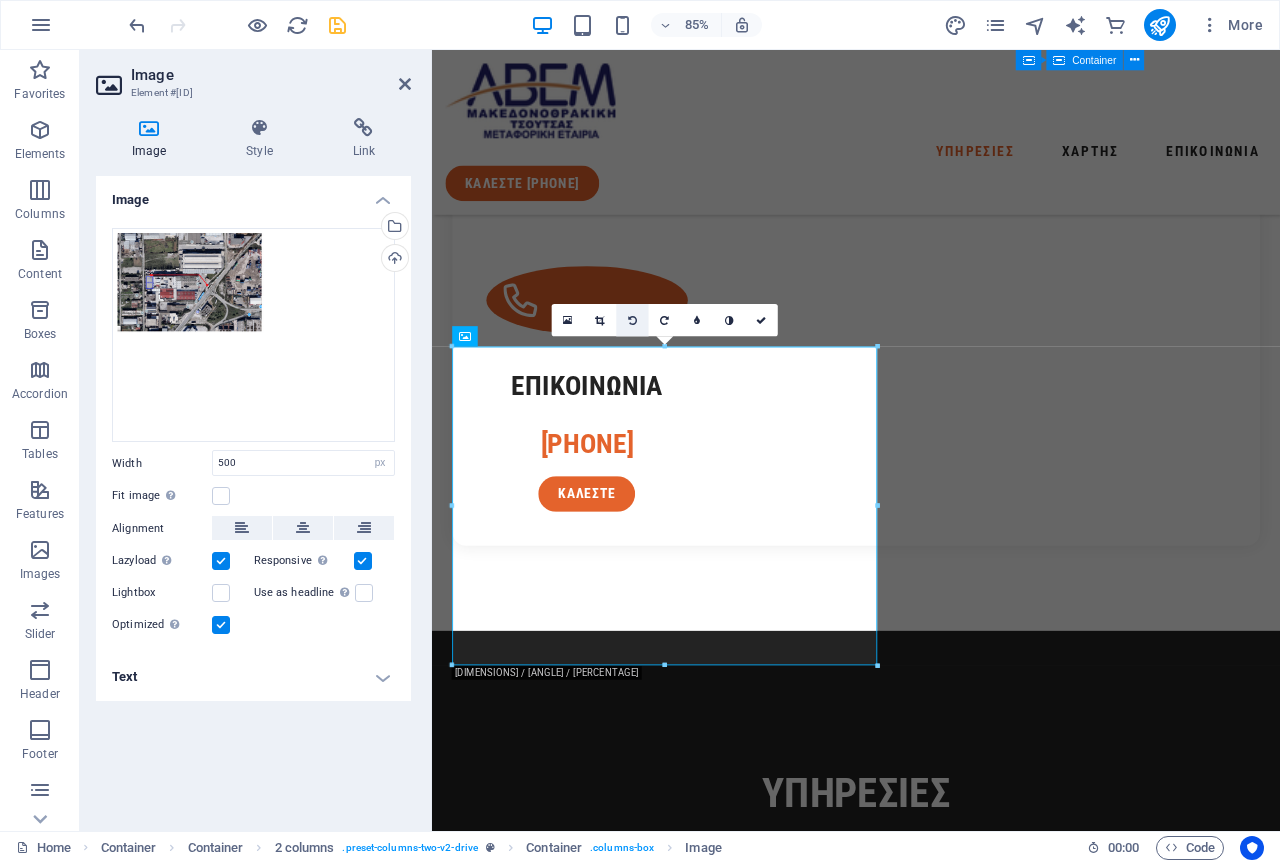 click at bounding box center (632, 320) 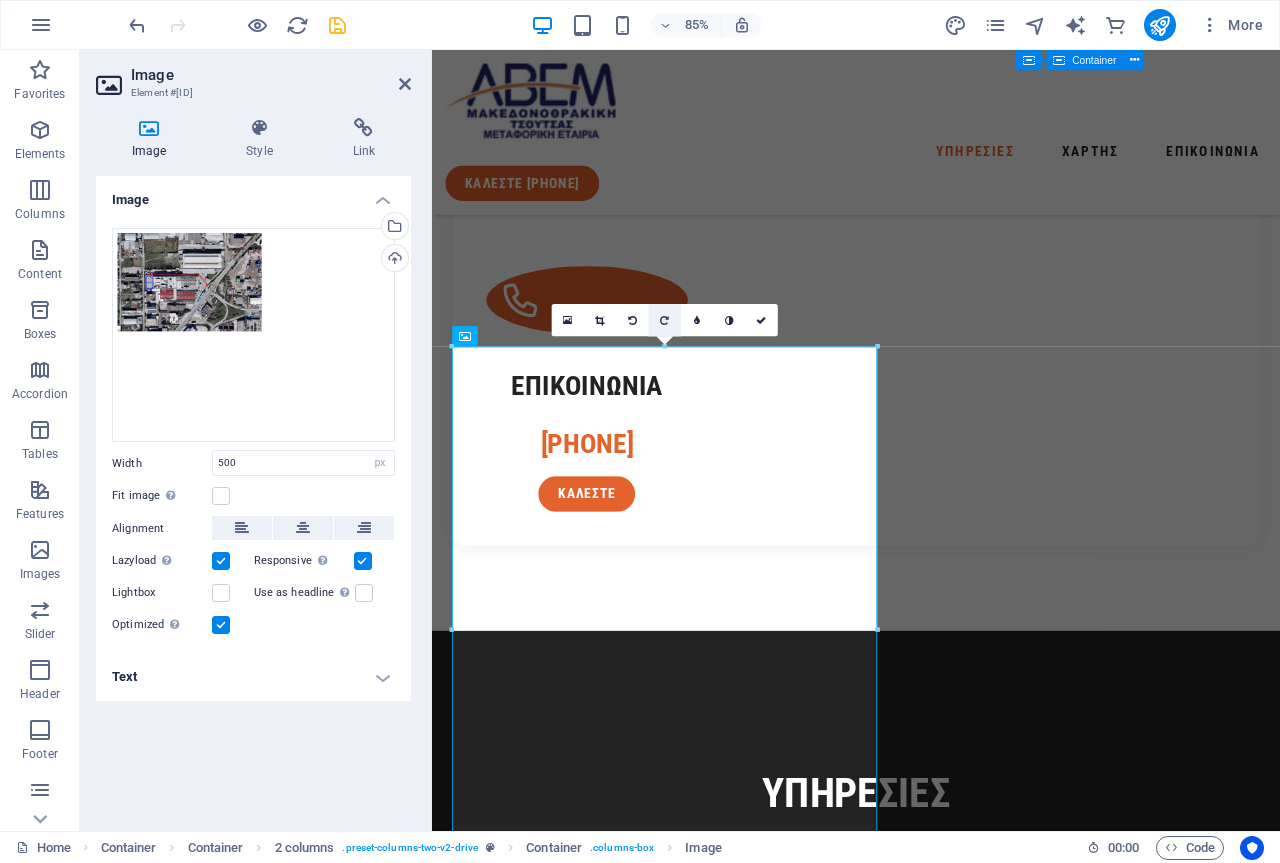 click at bounding box center [665, 320] 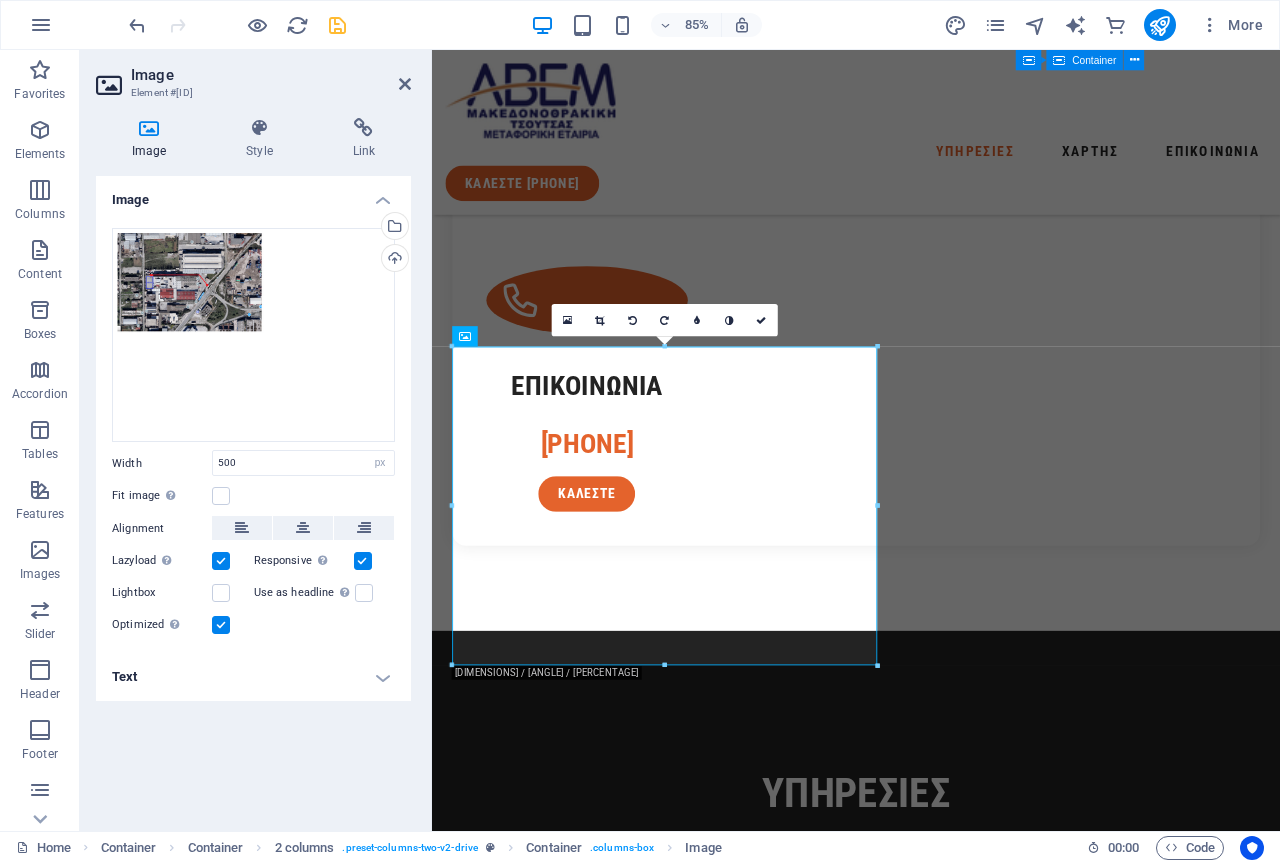 click on "Image Element #[ID] Image Style Link Image Drag files here, click to choose files or select files from Files or our free stock photos & videos Select files from the file manager, stock photos, or upload file(s) Upload Width 500 Default auto px rem % em vh vw Fit image Automatically fit image to a fixed width and height Height Default auto px Alignment Lazyload Loading images after the page loads improves page speed. Responsive Automatically load retina image and smartphone optimized sizes. Lightbox Use as headline The image will be wrapped in an H1 headline tag. Useful for giving alternative text the weight of an H1 headline, e.g. for the logo. Leave unchecked if uncertain. Optimized Images are compressed to improve page speed. Position Direction Custom X offset 50 px rem % vh vw Y offset 50 px rem % vh vw Text Float No float Image left Image right Determine how text should behave around the image. Text Alternative text Image caption Paragraph Format Normal Heading 1 Heading 2 Heading 3 Heading 4 Code" at bounding box center [256, 440] 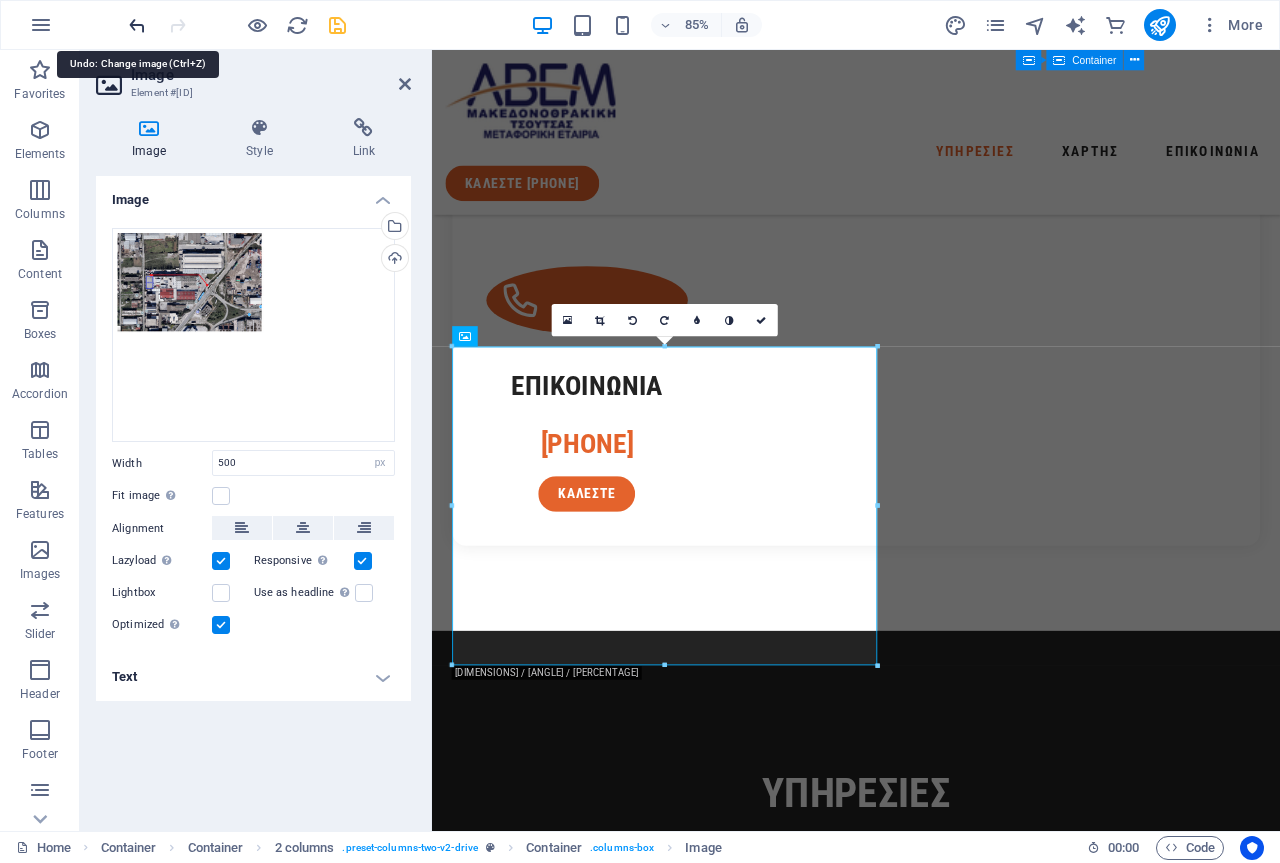 click at bounding box center (137, 25) 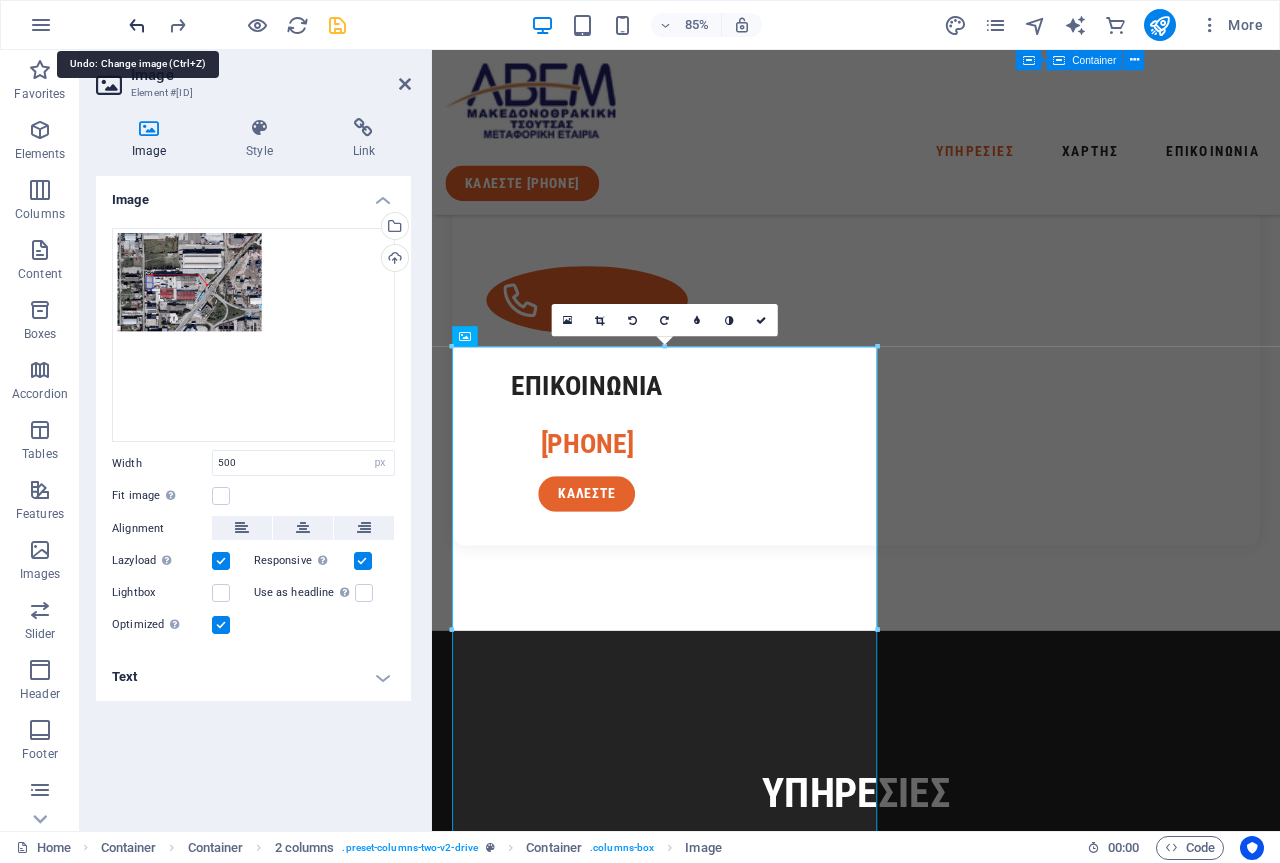 click at bounding box center [137, 25] 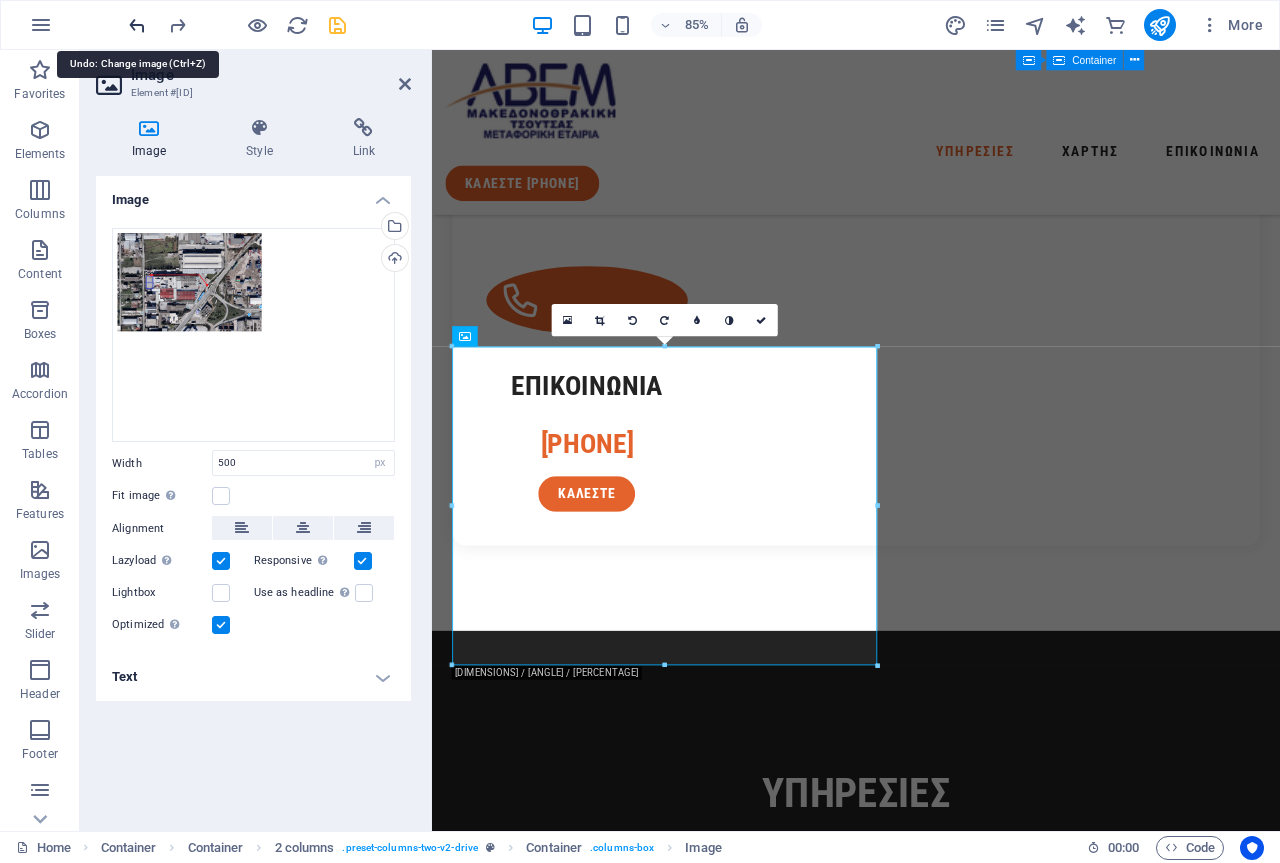 click at bounding box center (137, 25) 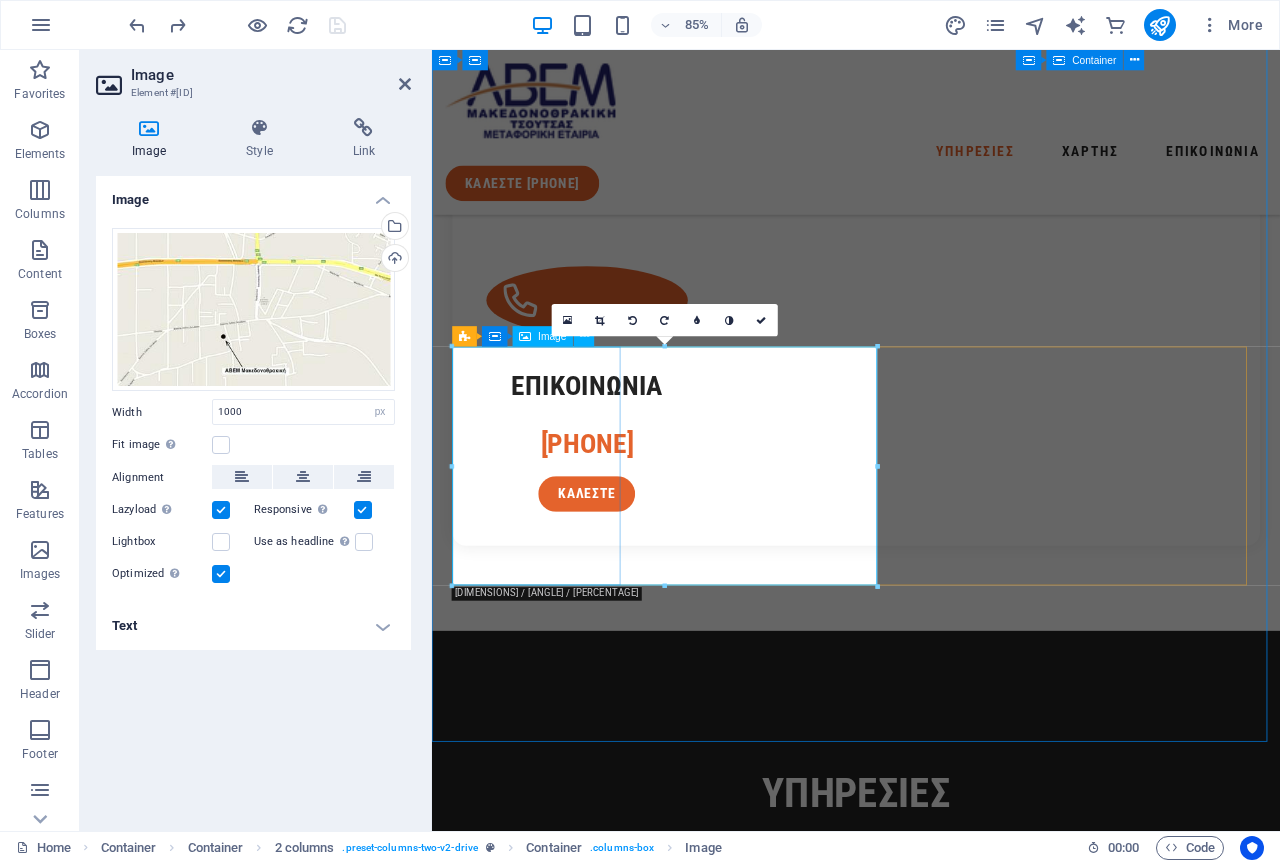 click at bounding box center [616, 2045] 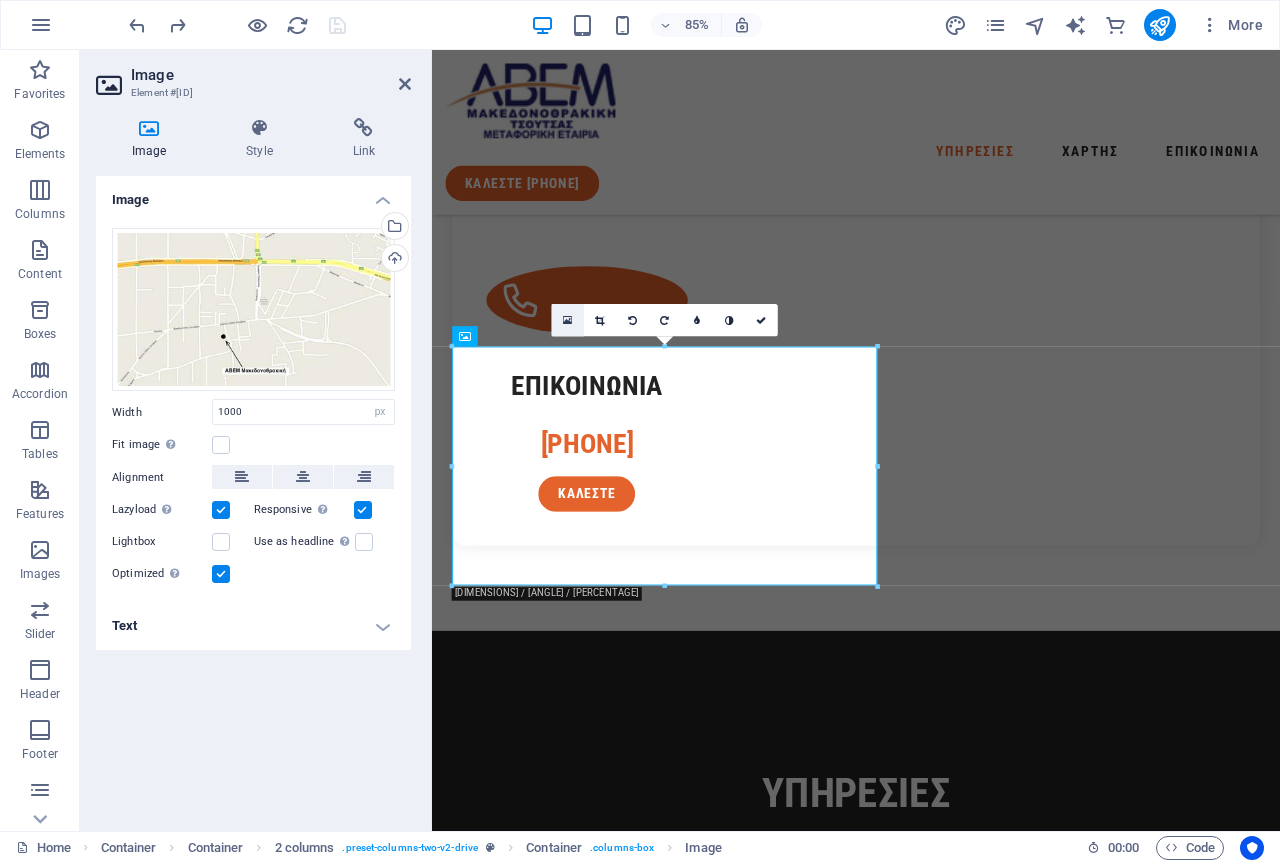 click at bounding box center [567, 320] 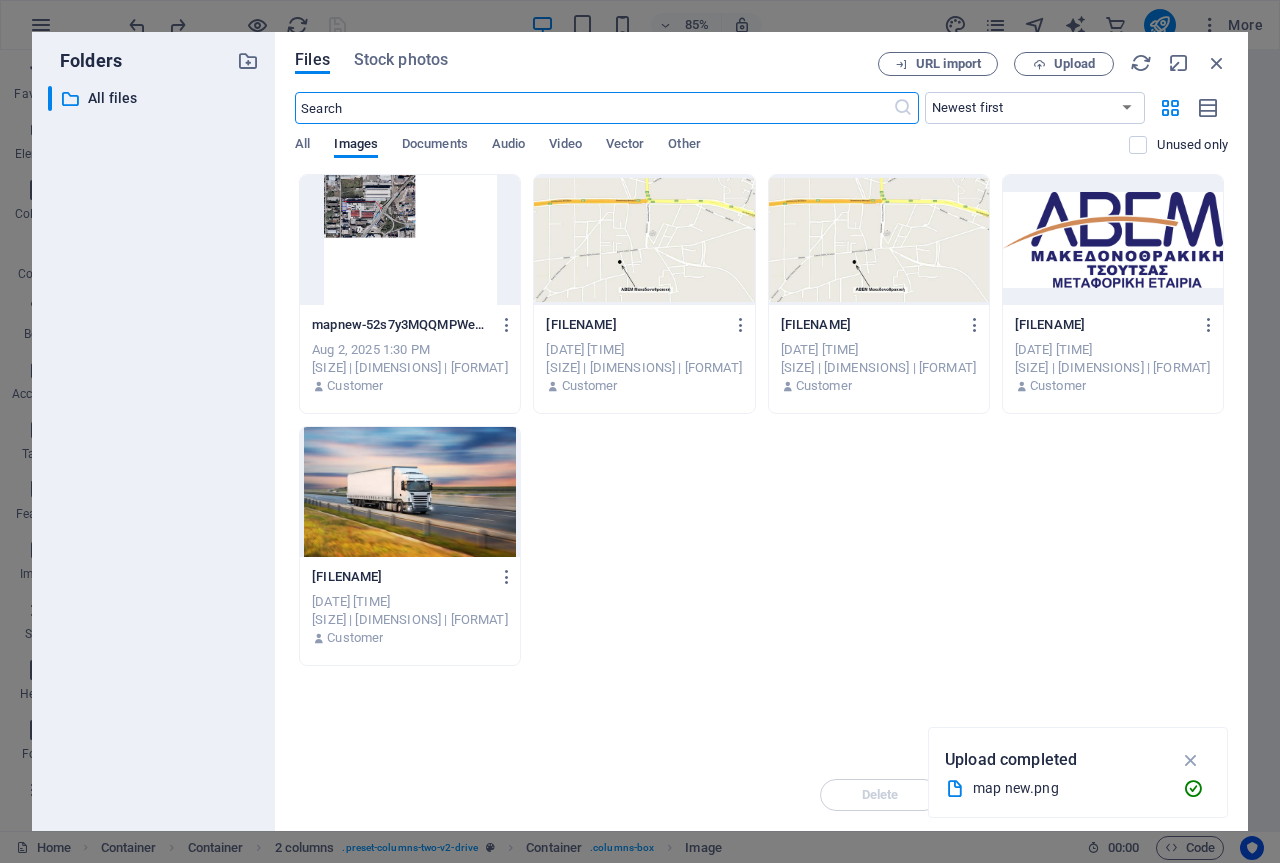scroll, scrollTop: 1987, scrollLeft: 0, axis: vertical 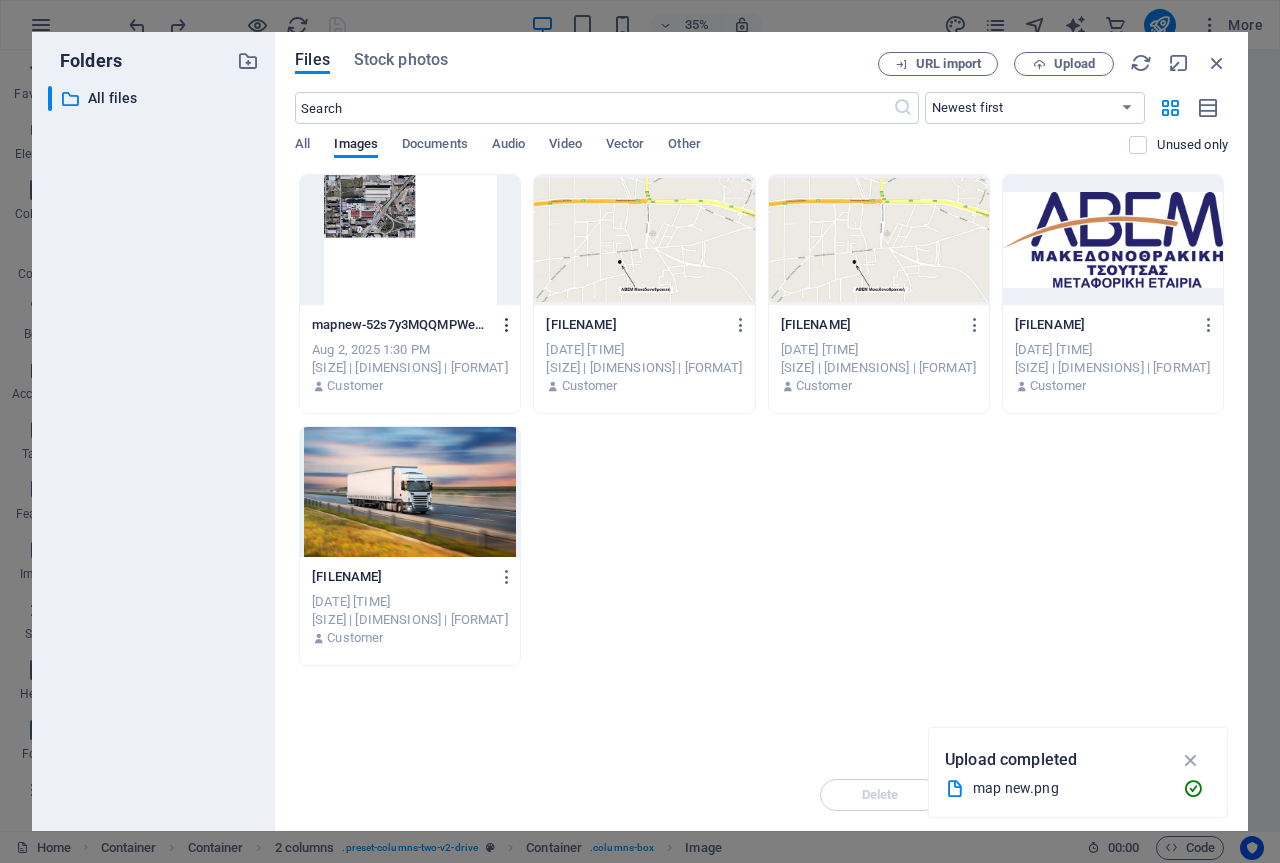 click at bounding box center (507, 325) 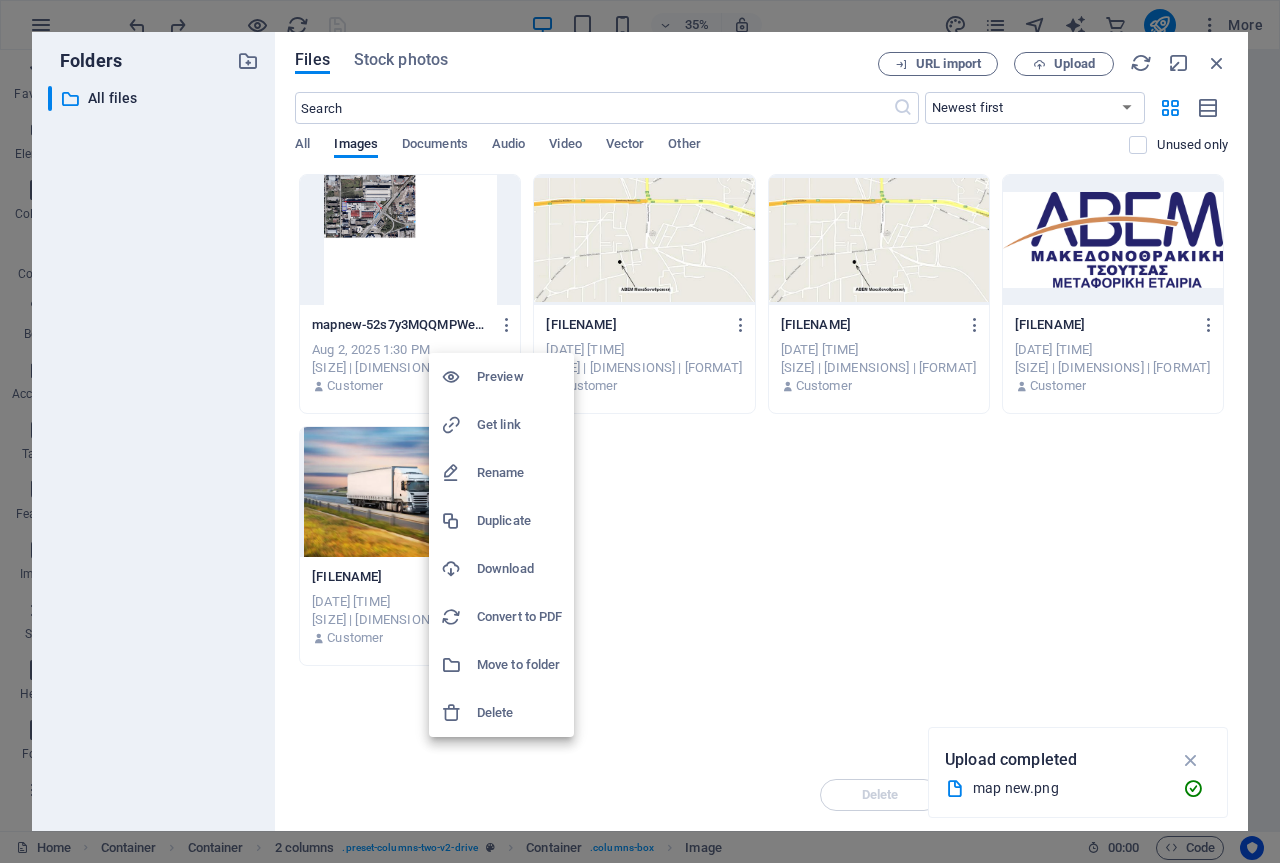 click on "Delete" at bounding box center (519, 713) 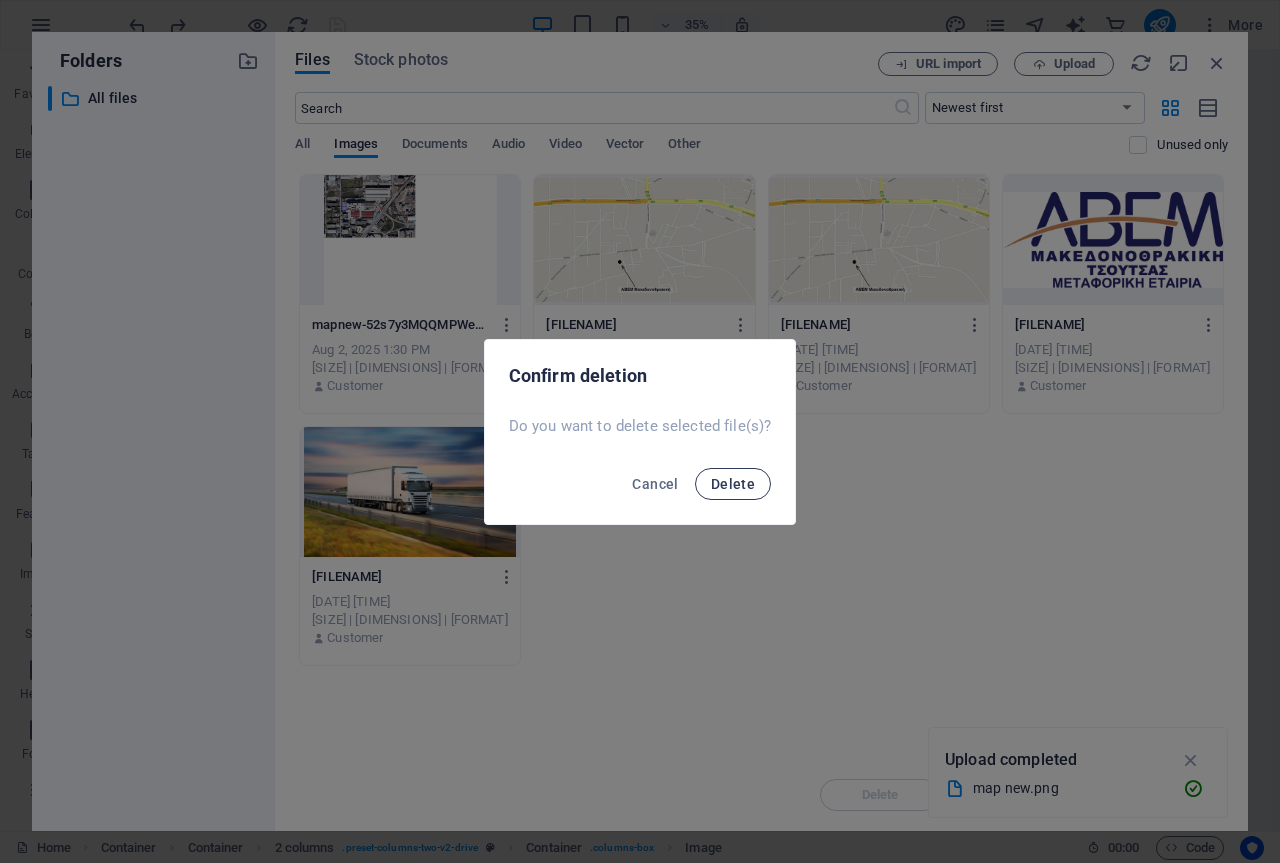 click on "Delete" at bounding box center (733, 484) 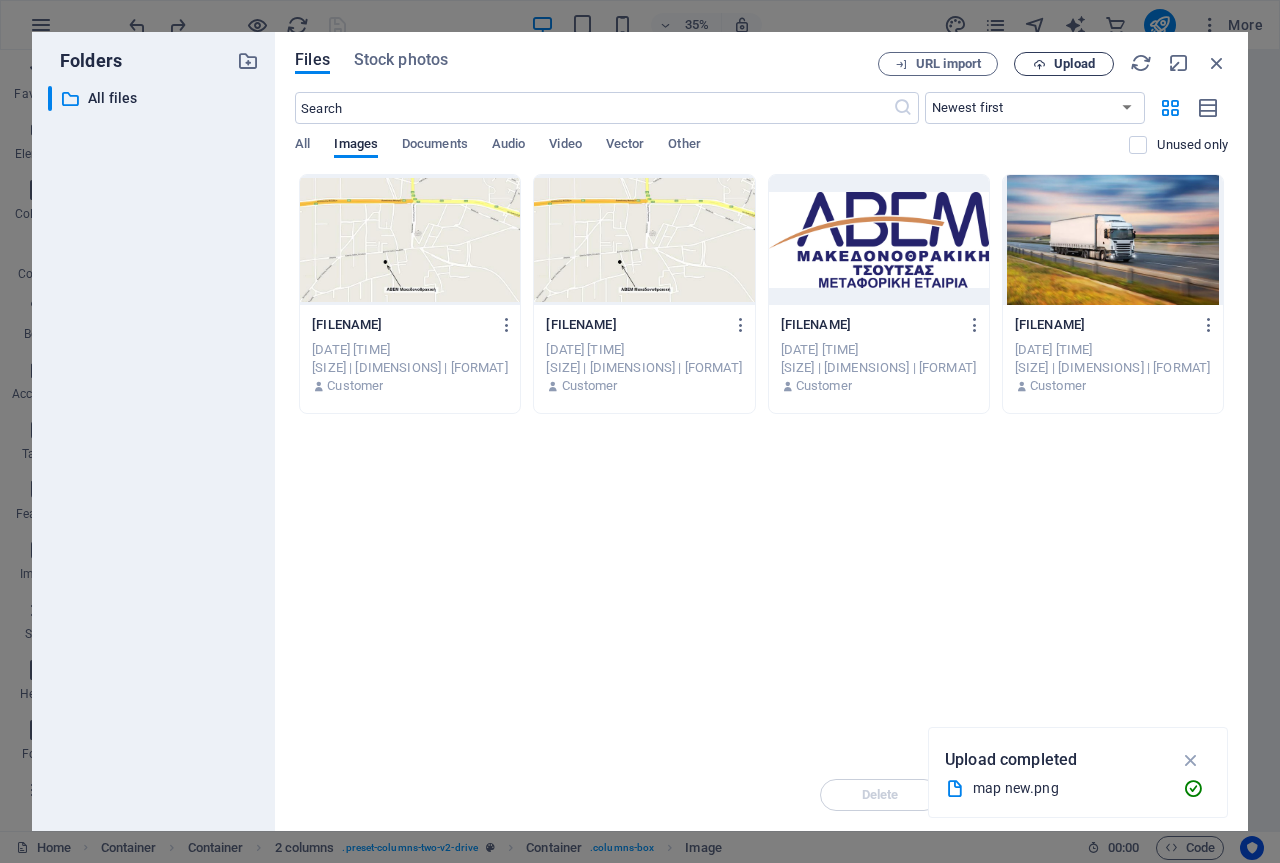 click on "Upload" at bounding box center [1074, 64] 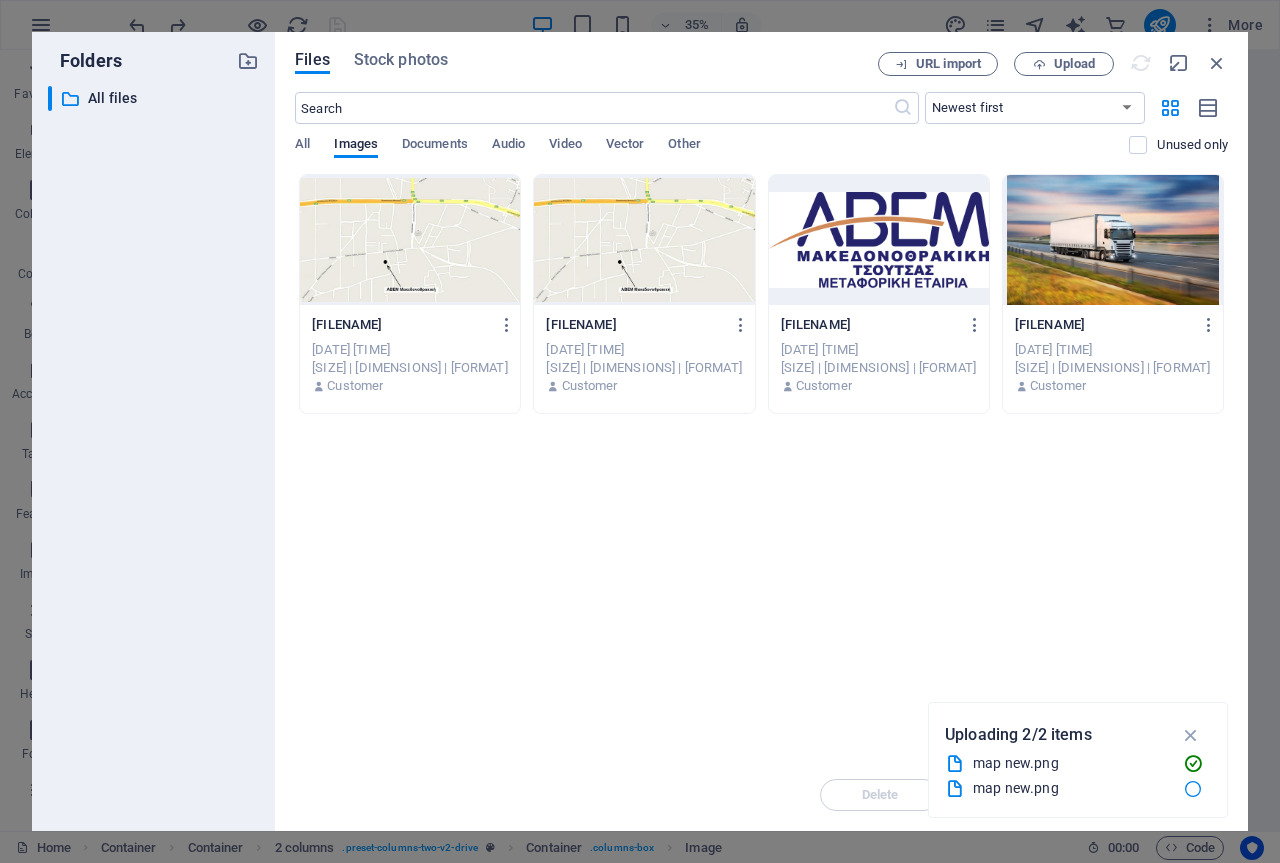 type on "500" 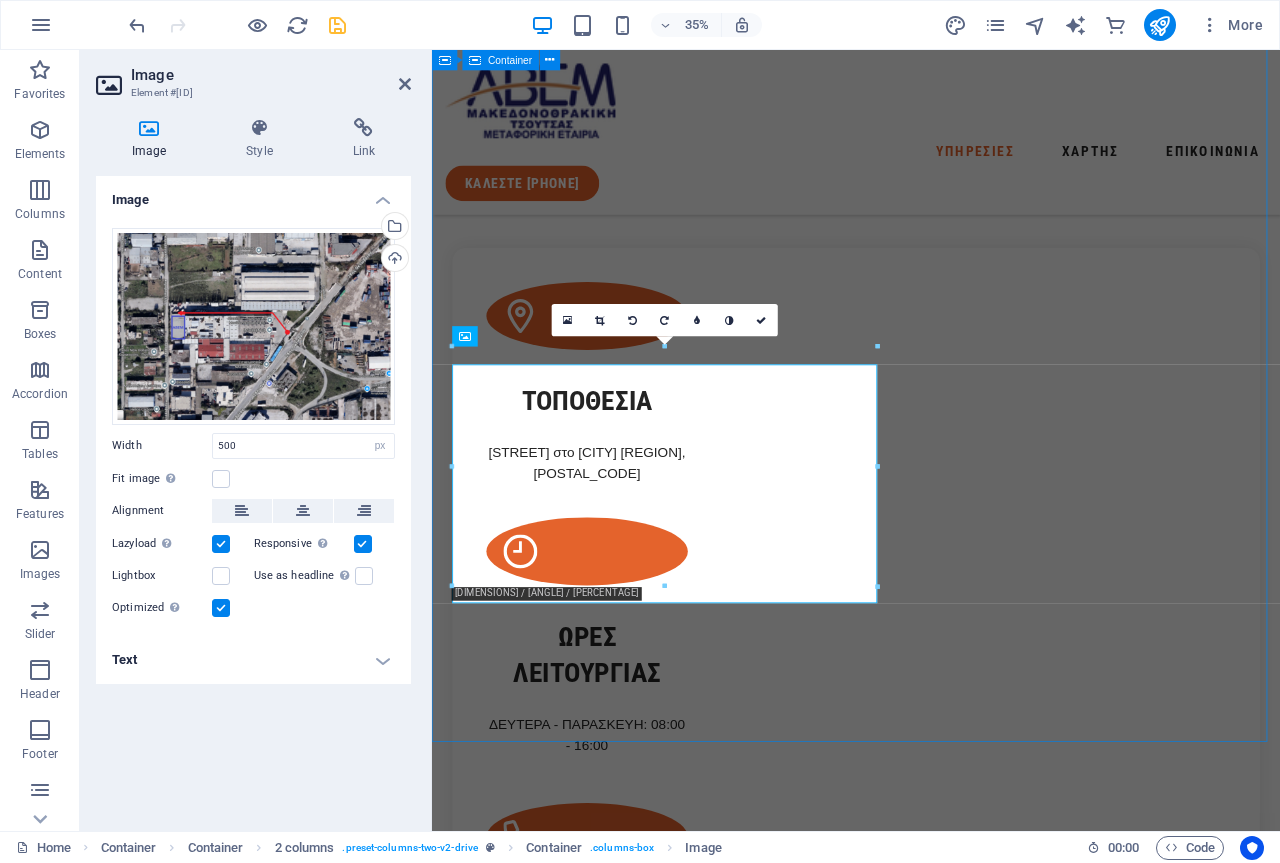 scroll, scrollTop: 2597, scrollLeft: 0, axis: vertical 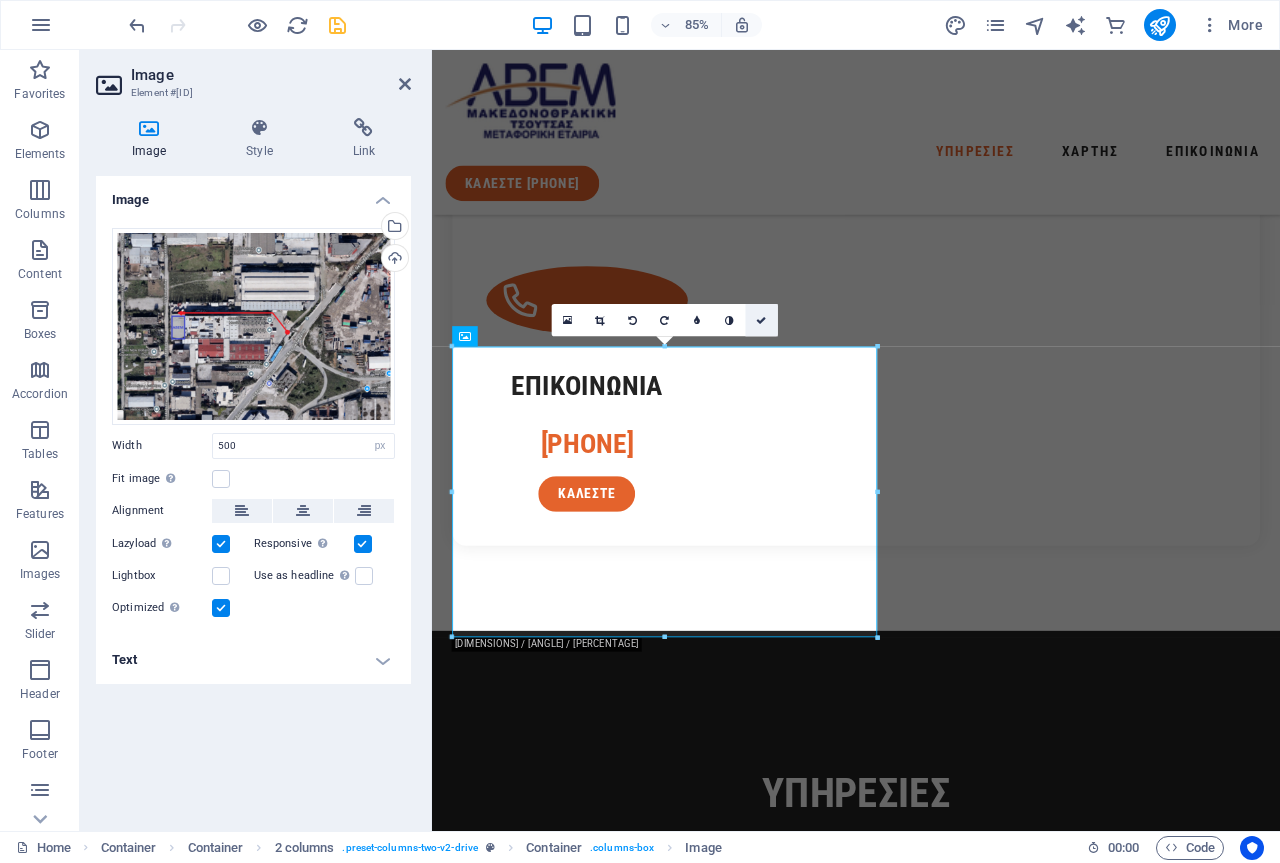 click at bounding box center (762, 320) 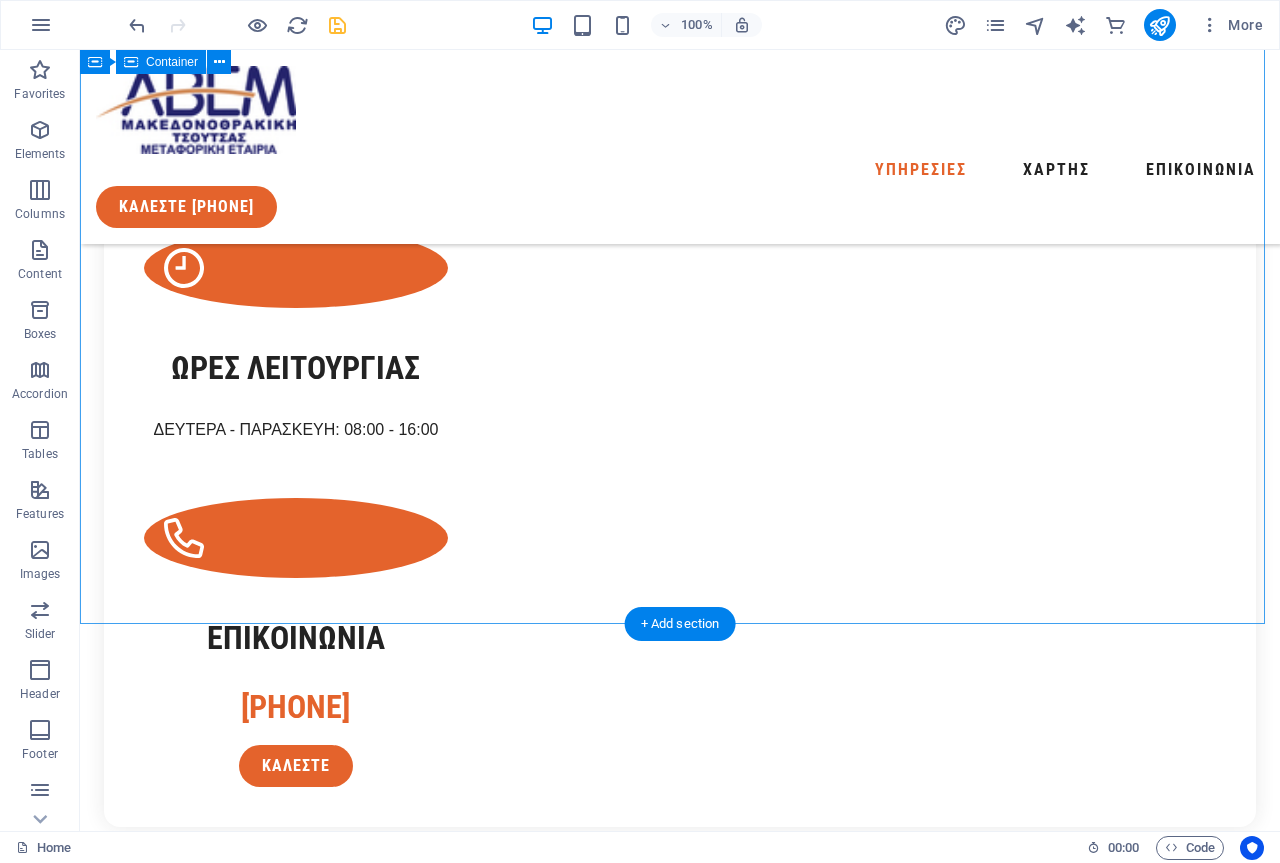 scroll, scrollTop: 1966, scrollLeft: 0, axis: vertical 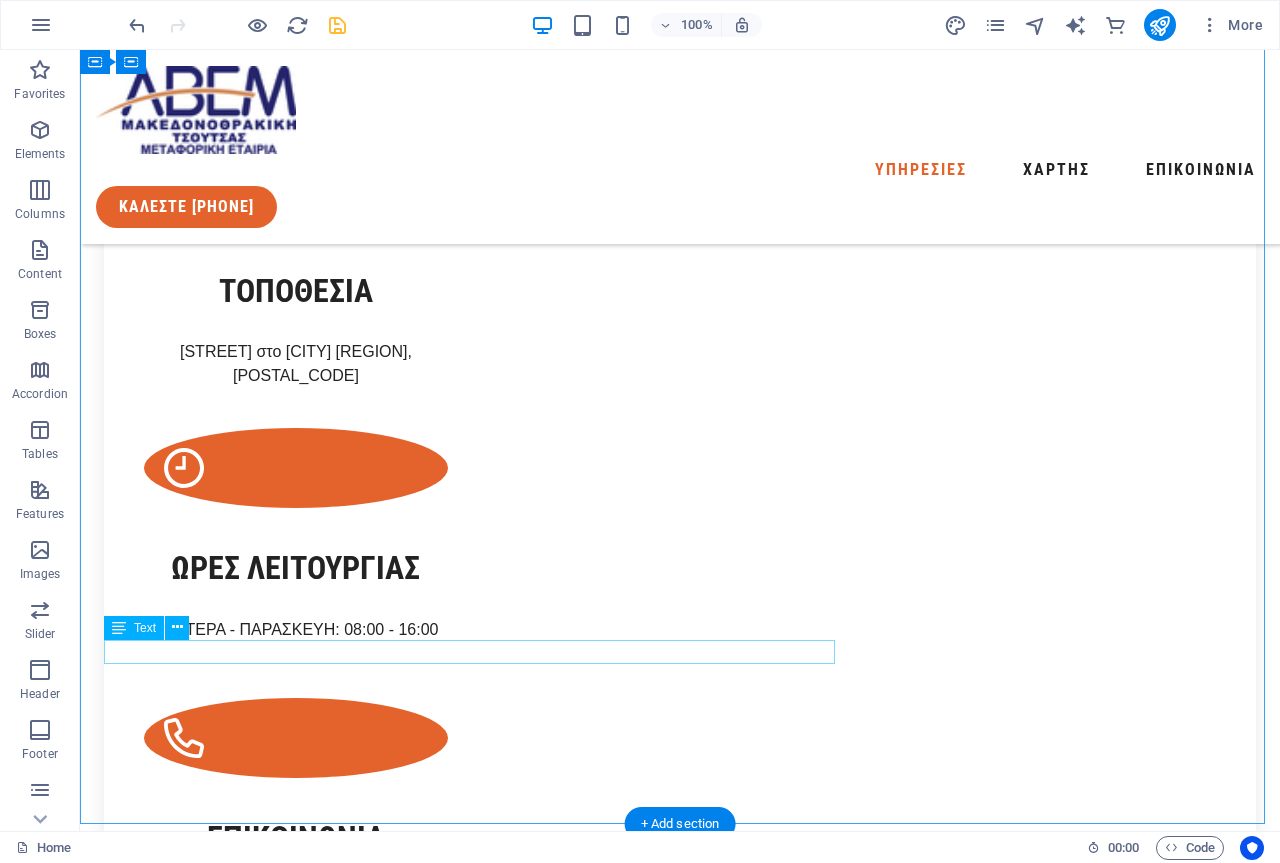 click on "Συντεταγμένες GPS [COORDINATES]" at bounding box center (680, 2511) 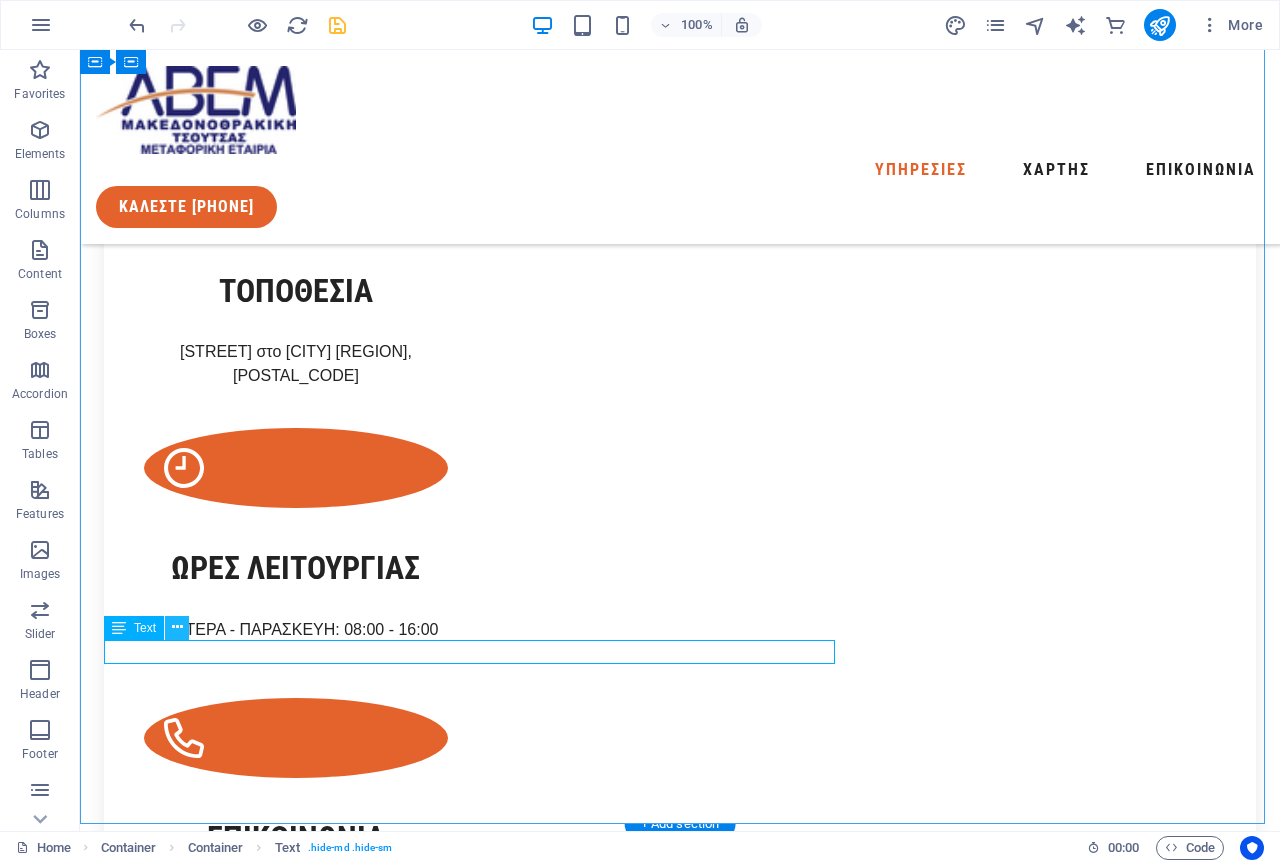 click at bounding box center [177, 627] 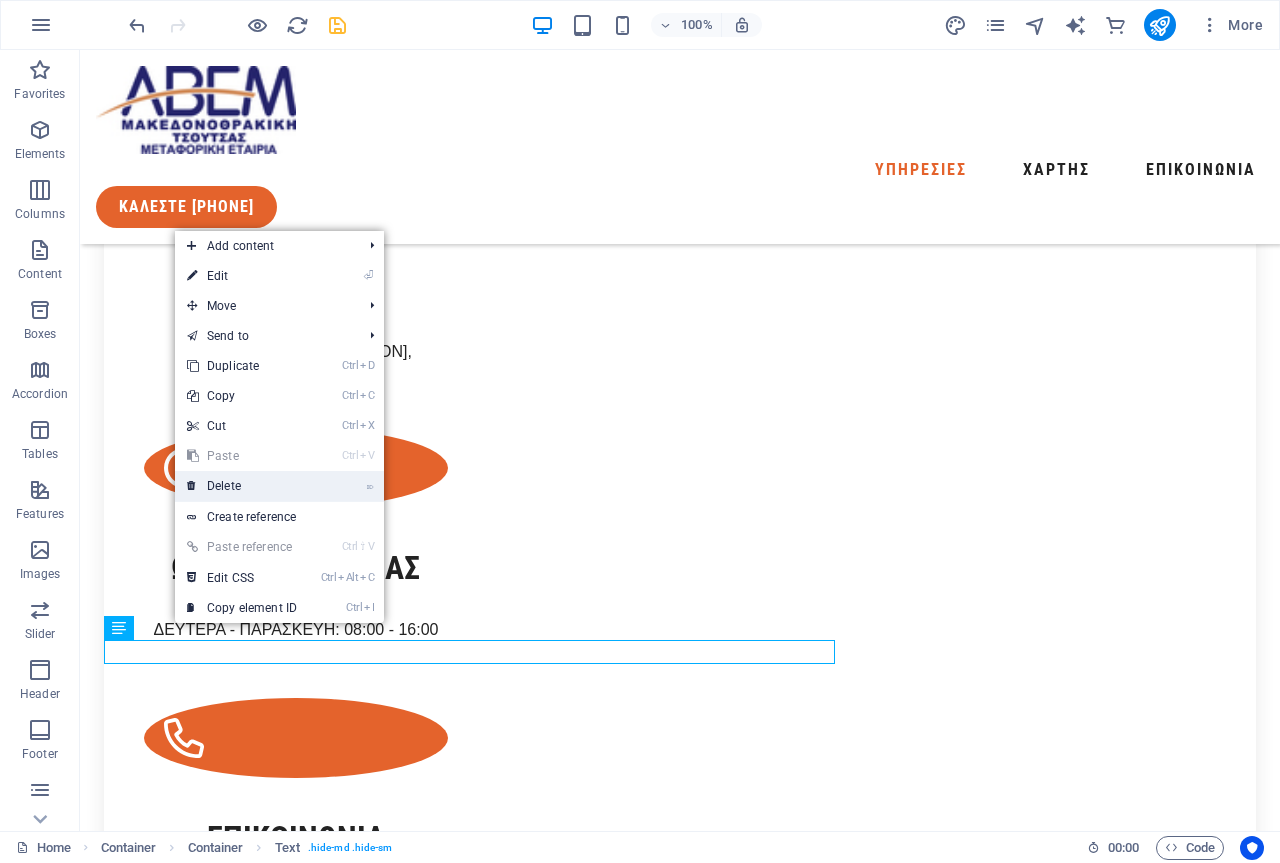 click on "⌦  Delete" at bounding box center [242, 486] 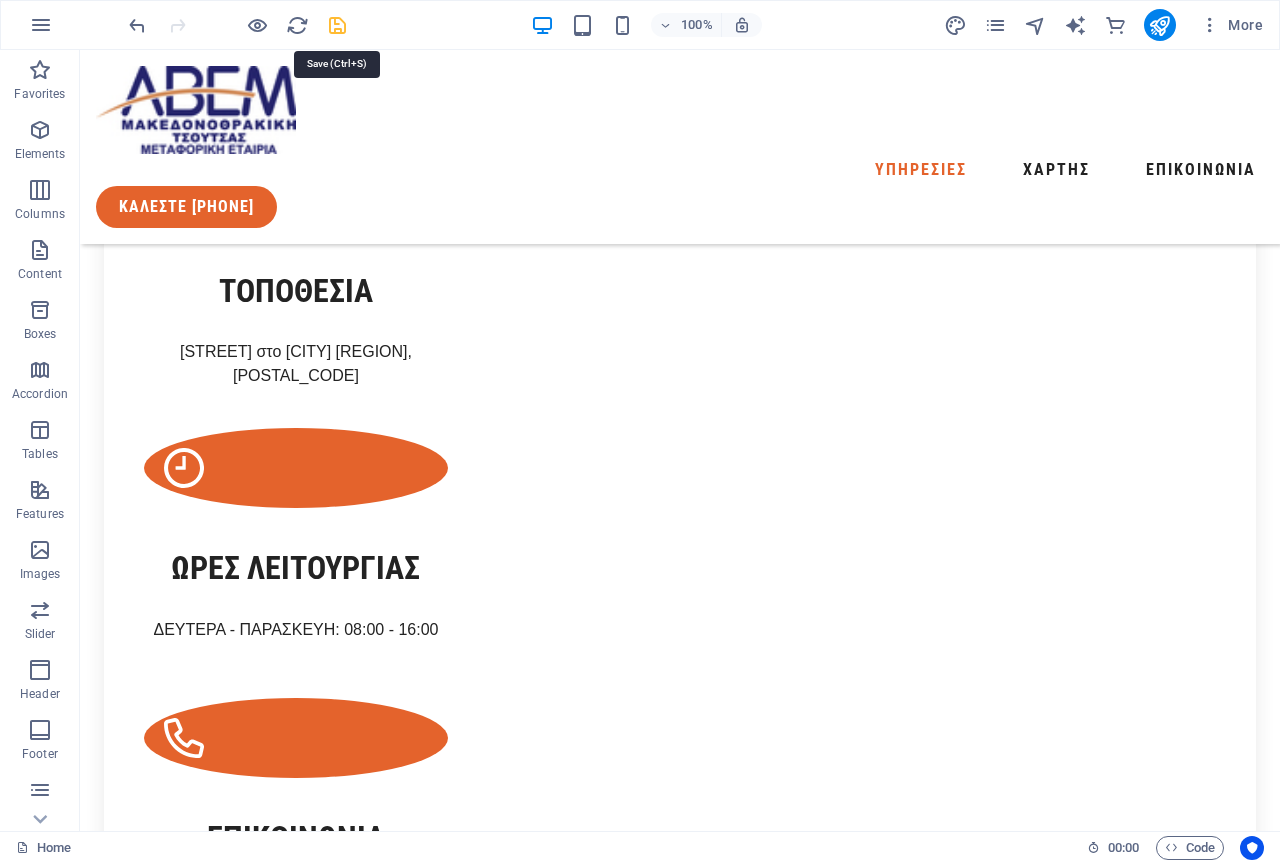 click at bounding box center (337, 25) 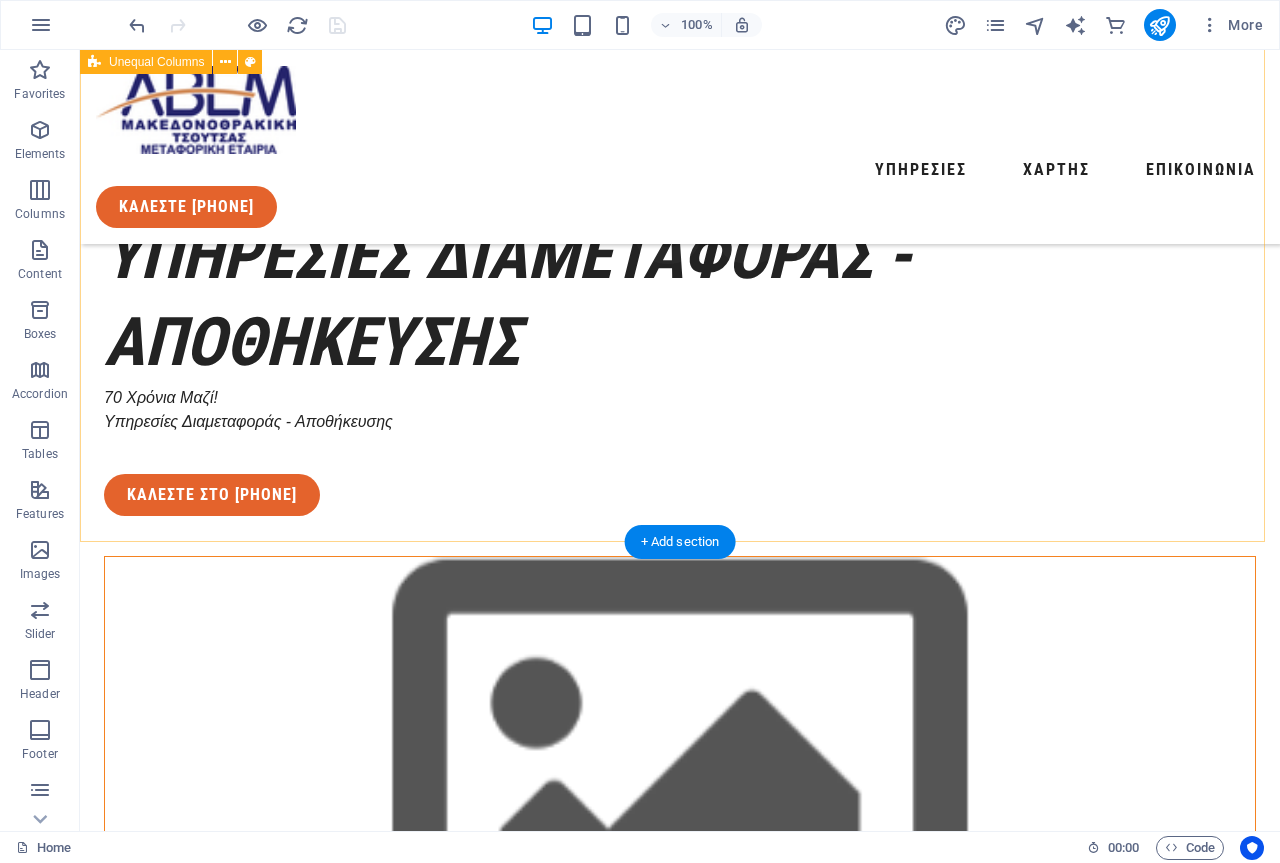 scroll, scrollTop: 0, scrollLeft: 0, axis: both 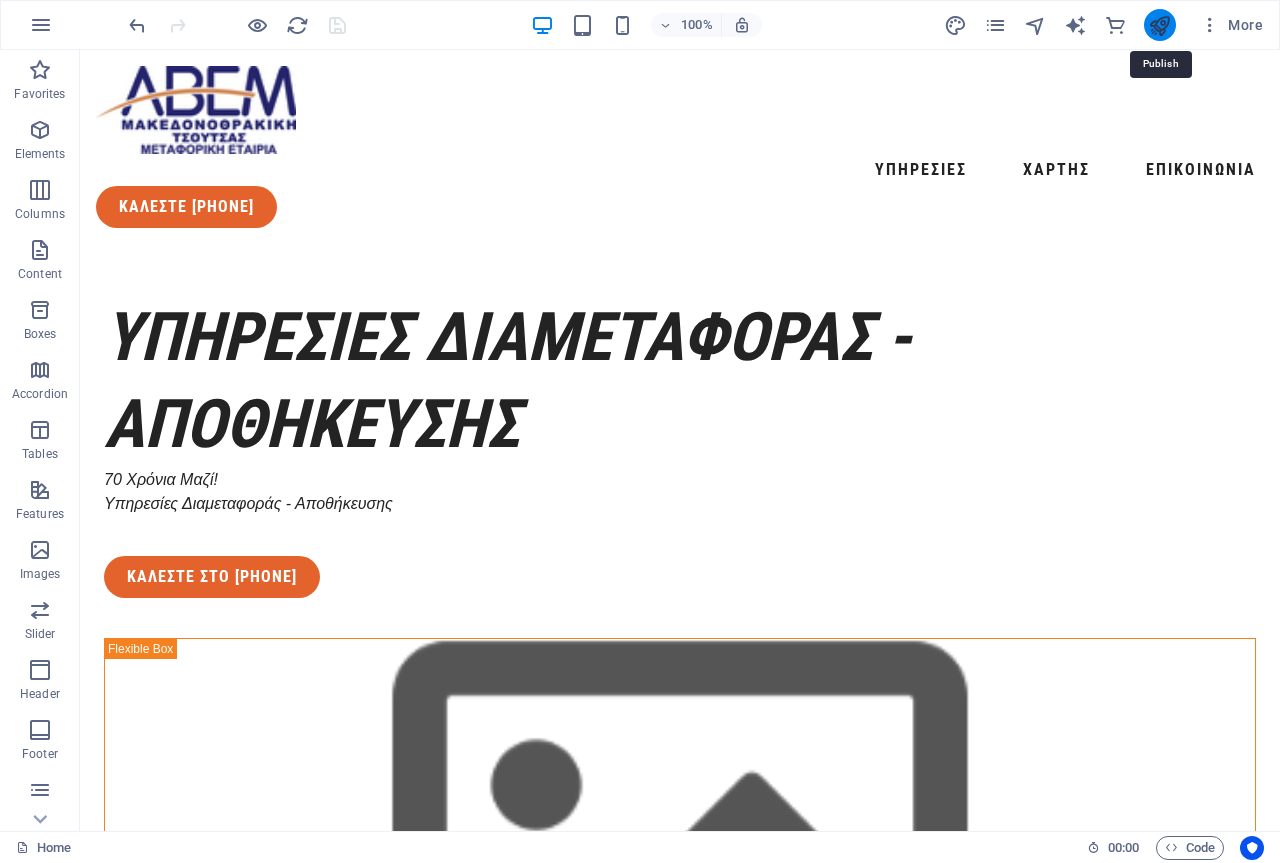 click at bounding box center (1159, 25) 